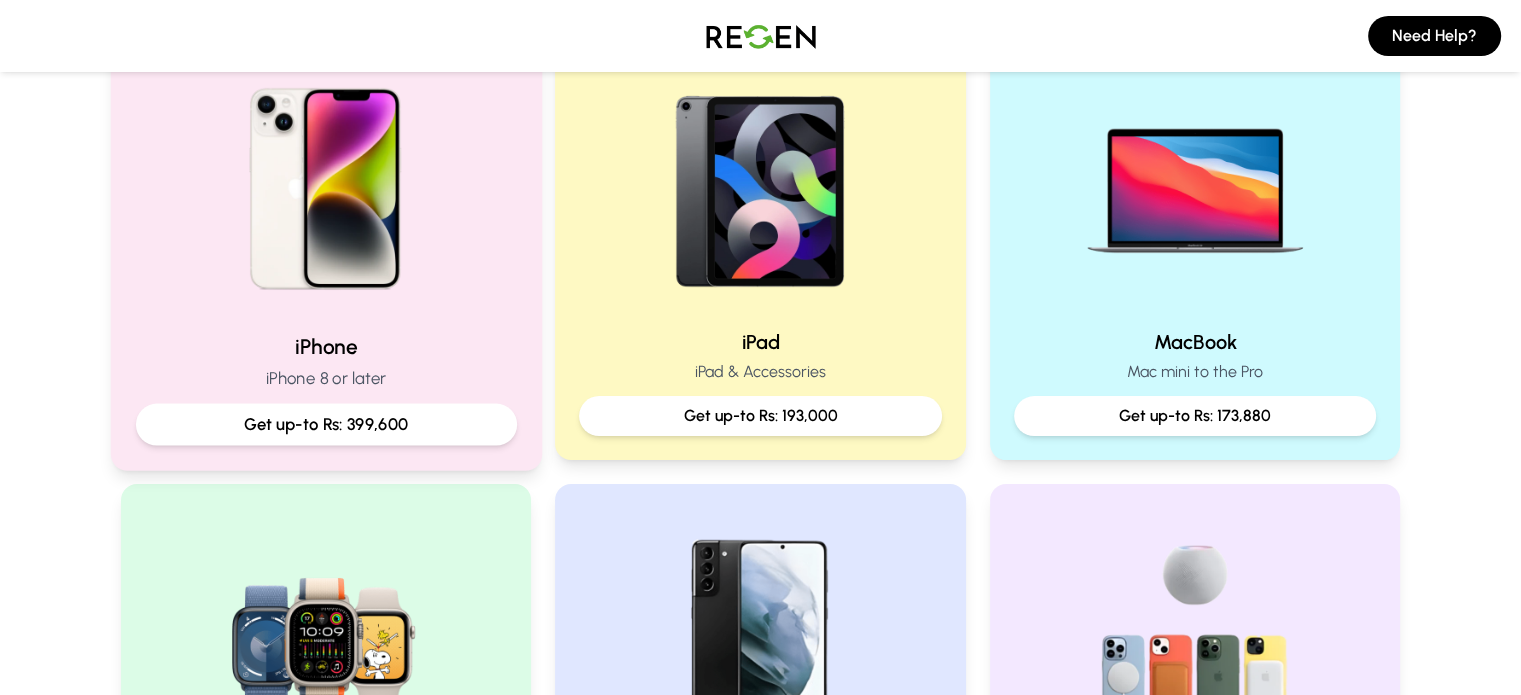 scroll, scrollTop: 488, scrollLeft: 0, axis: vertical 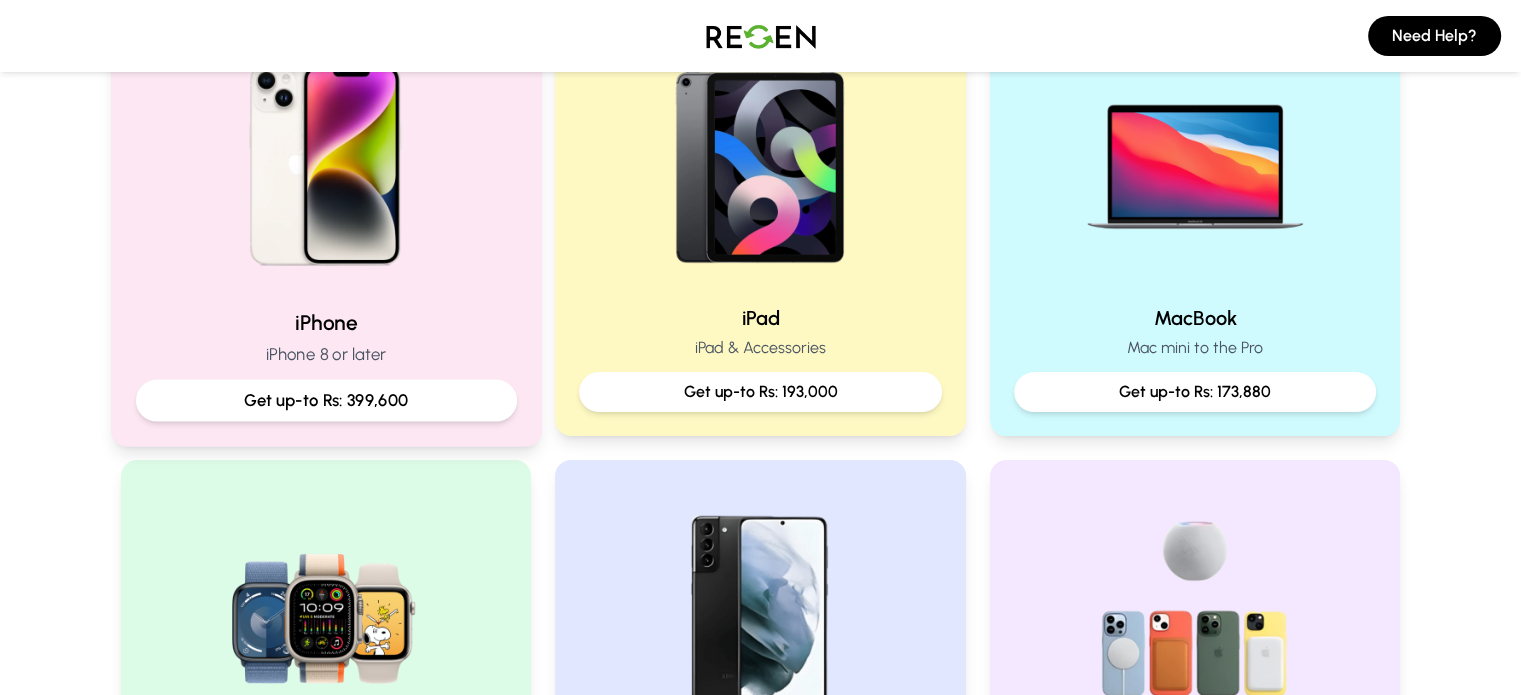 click on "Get up-to Rs: 399,600" at bounding box center [325, 400] 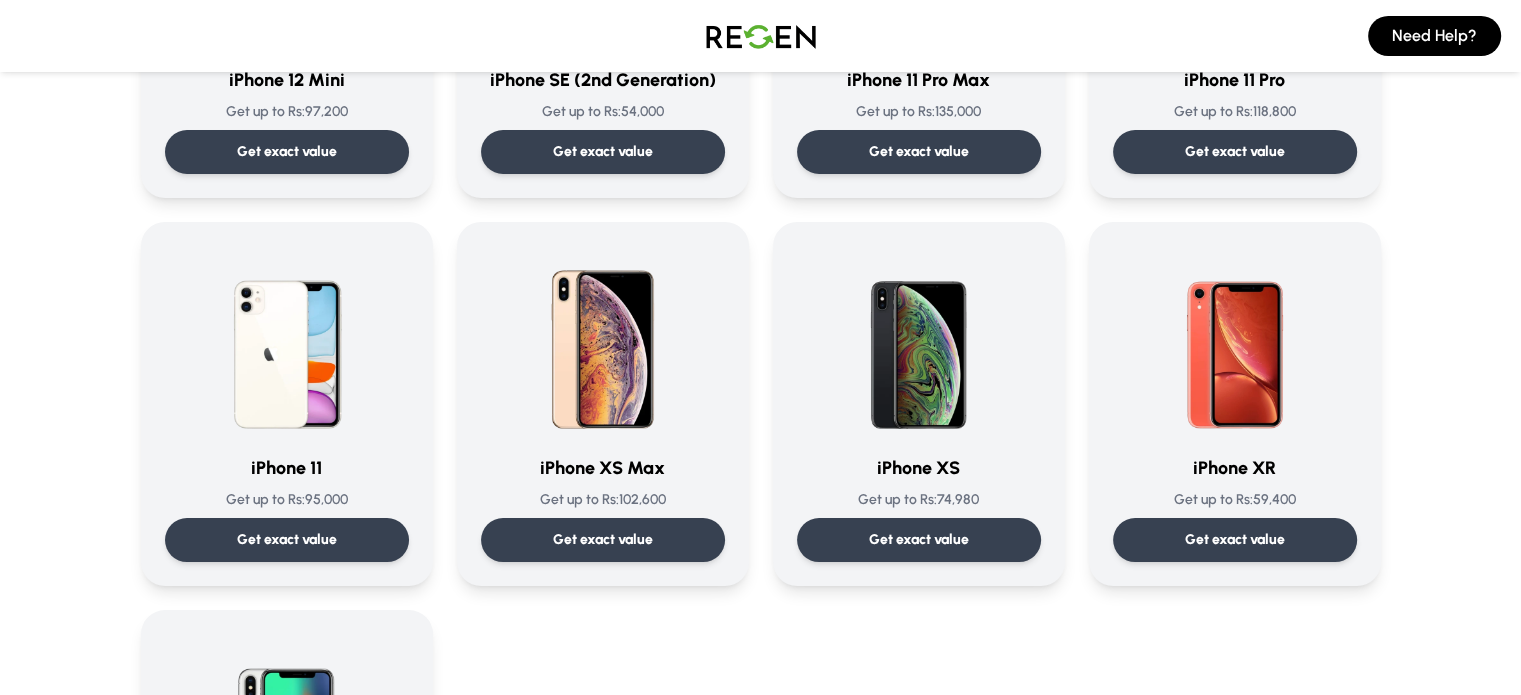 scroll, scrollTop: 1947, scrollLeft: 0, axis: vertical 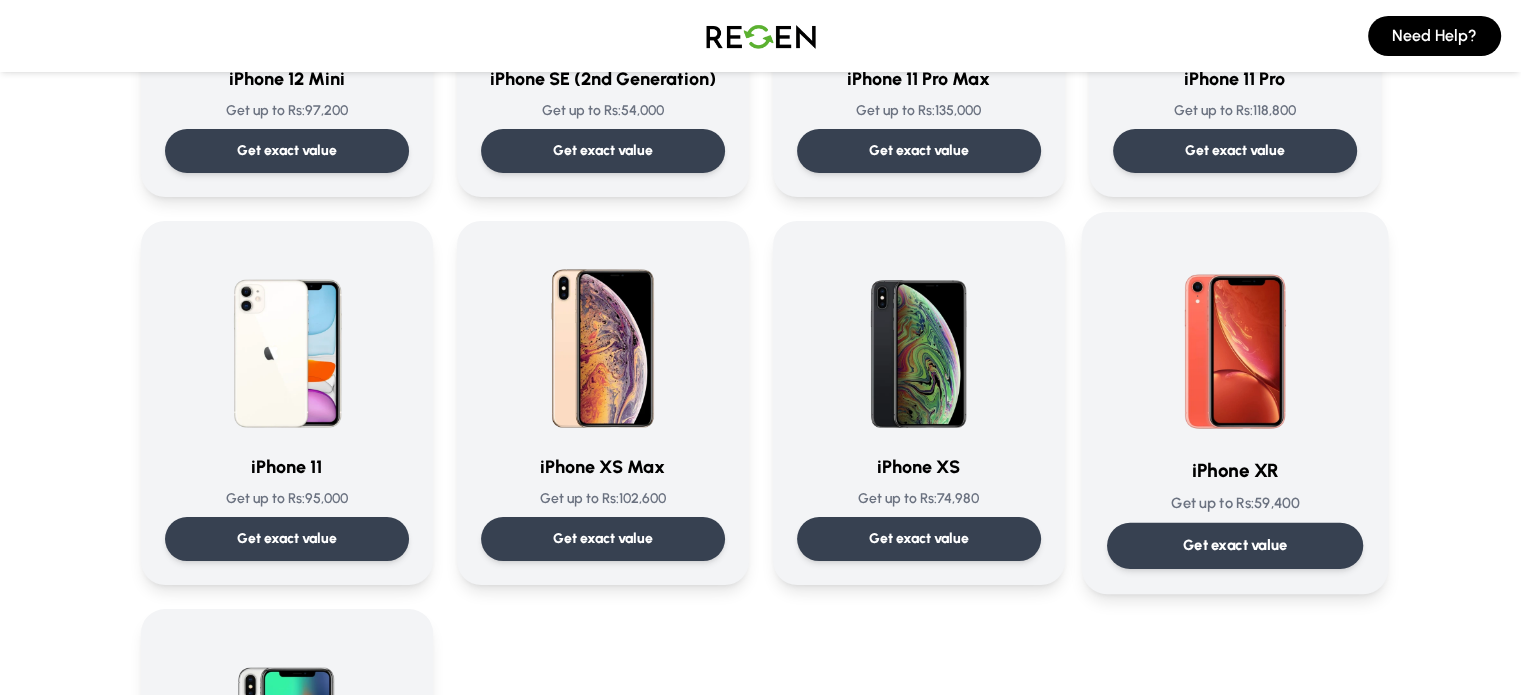 click on "Get exact value" at bounding box center [1234, 545] 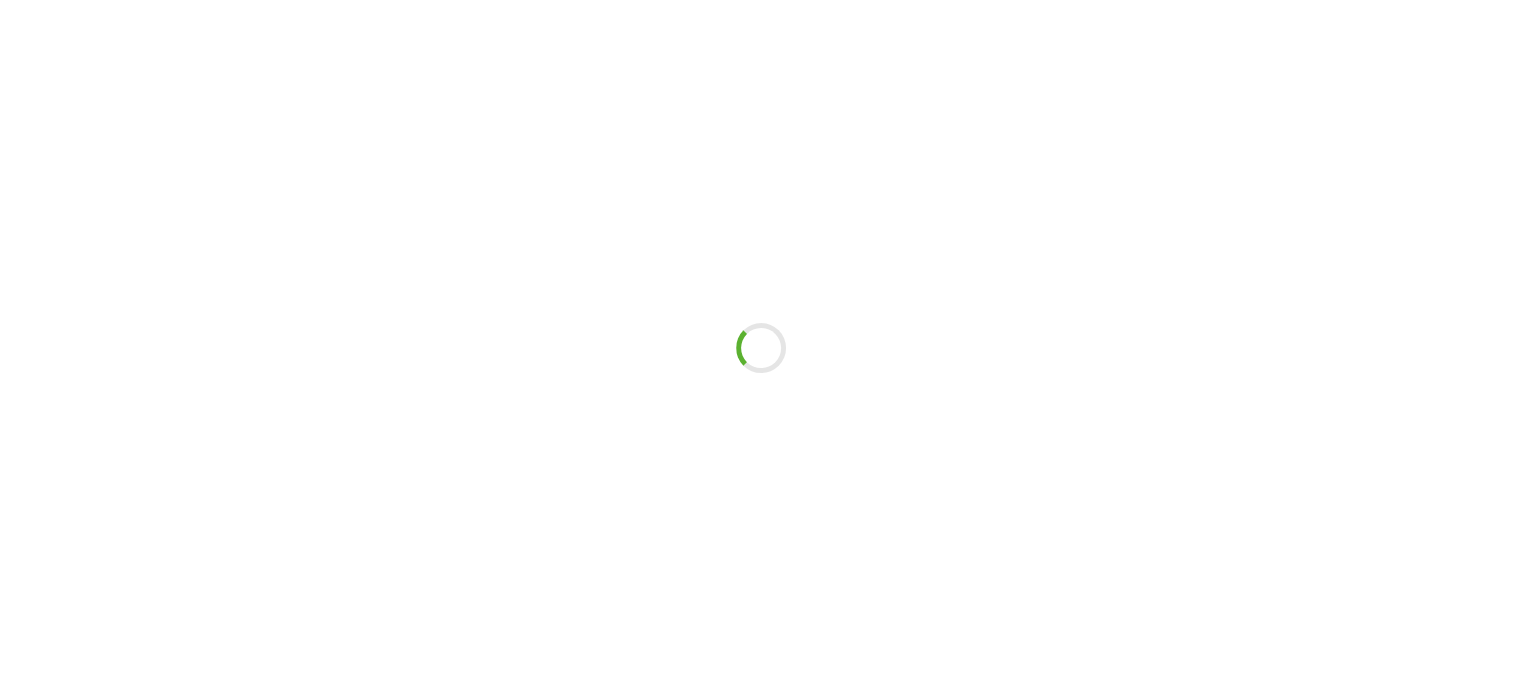 scroll, scrollTop: 0, scrollLeft: 0, axis: both 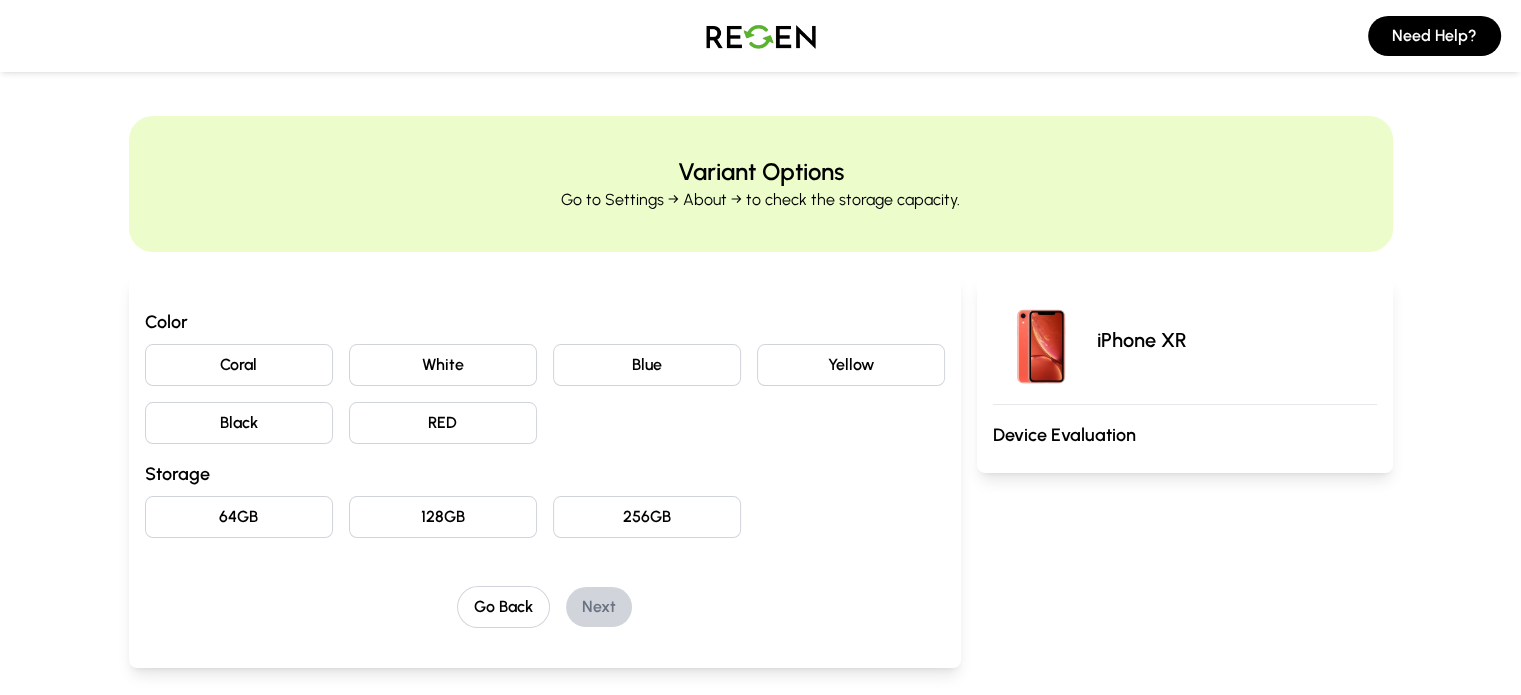 click on "Black" at bounding box center (239, 423) 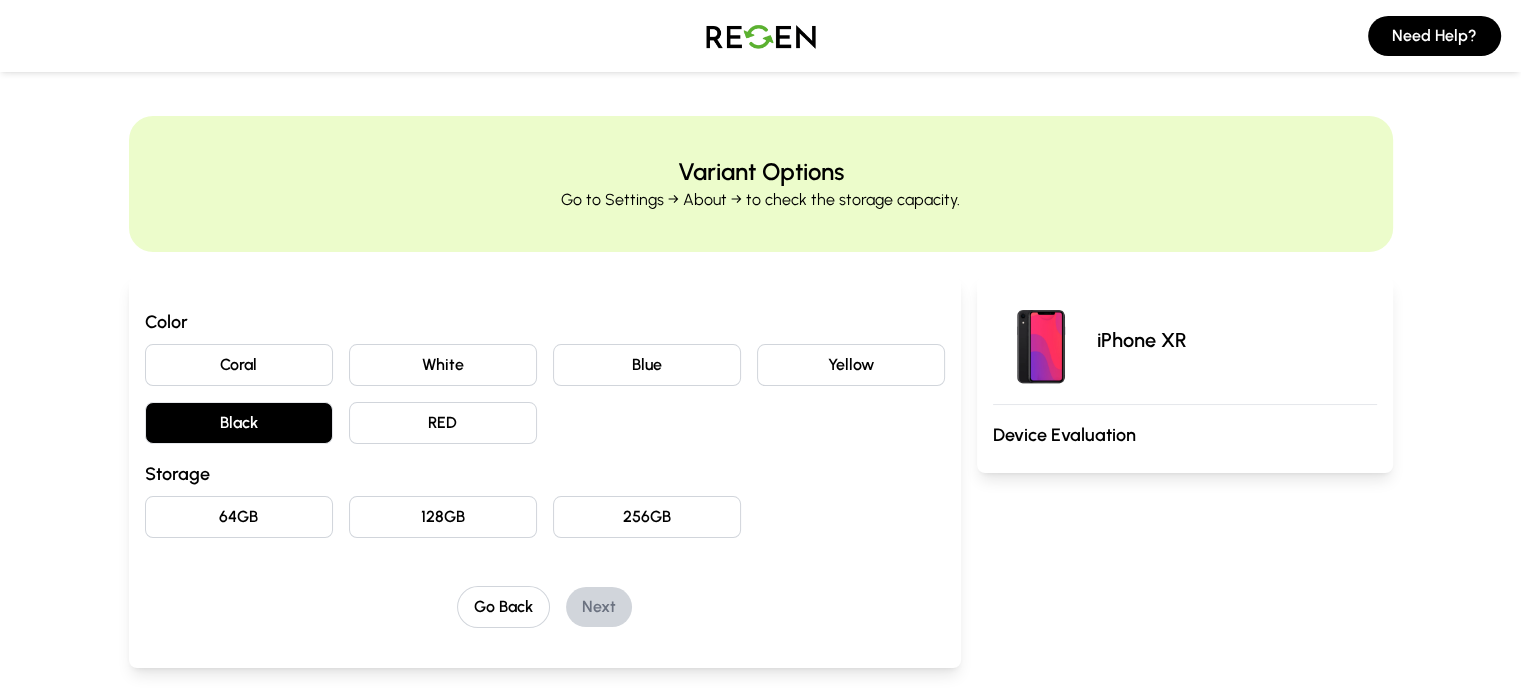 click on "256GB" at bounding box center (647, 517) 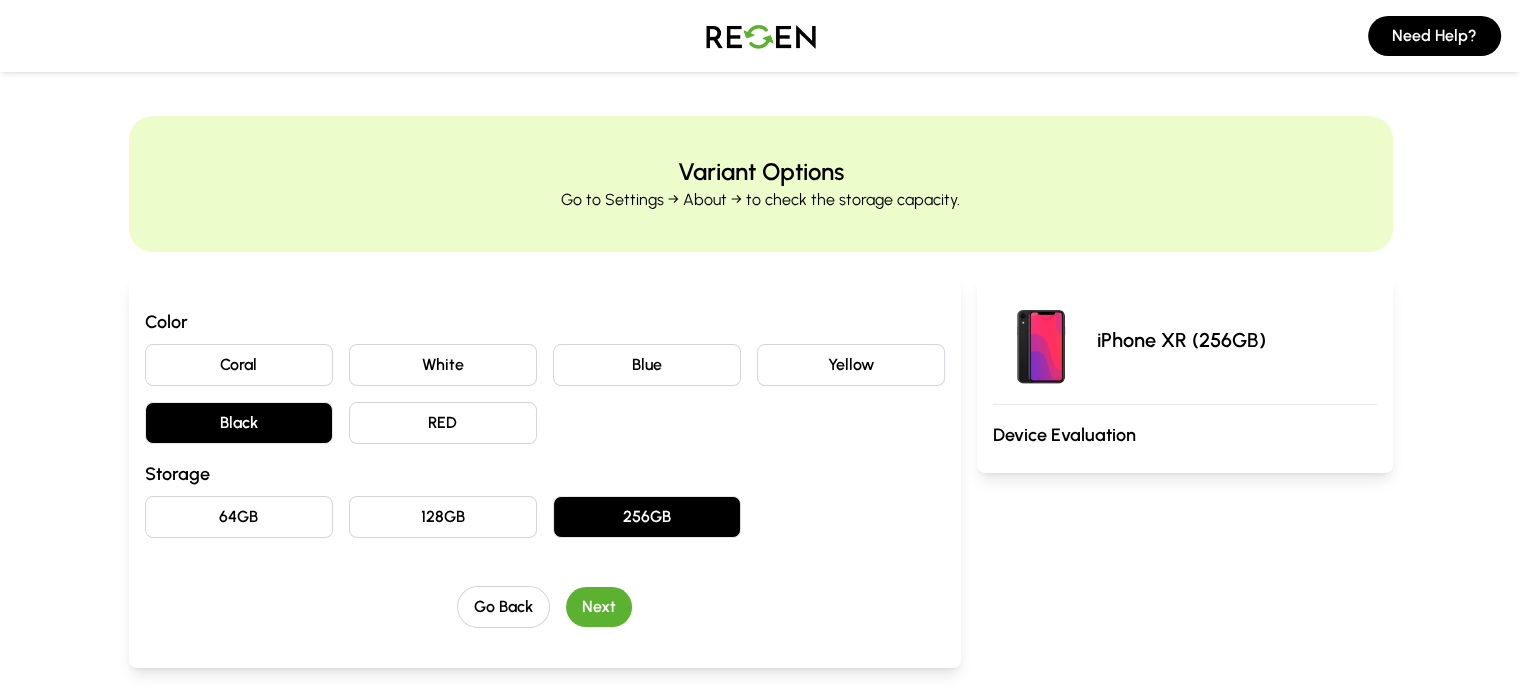 click on "Next" at bounding box center (599, 607) 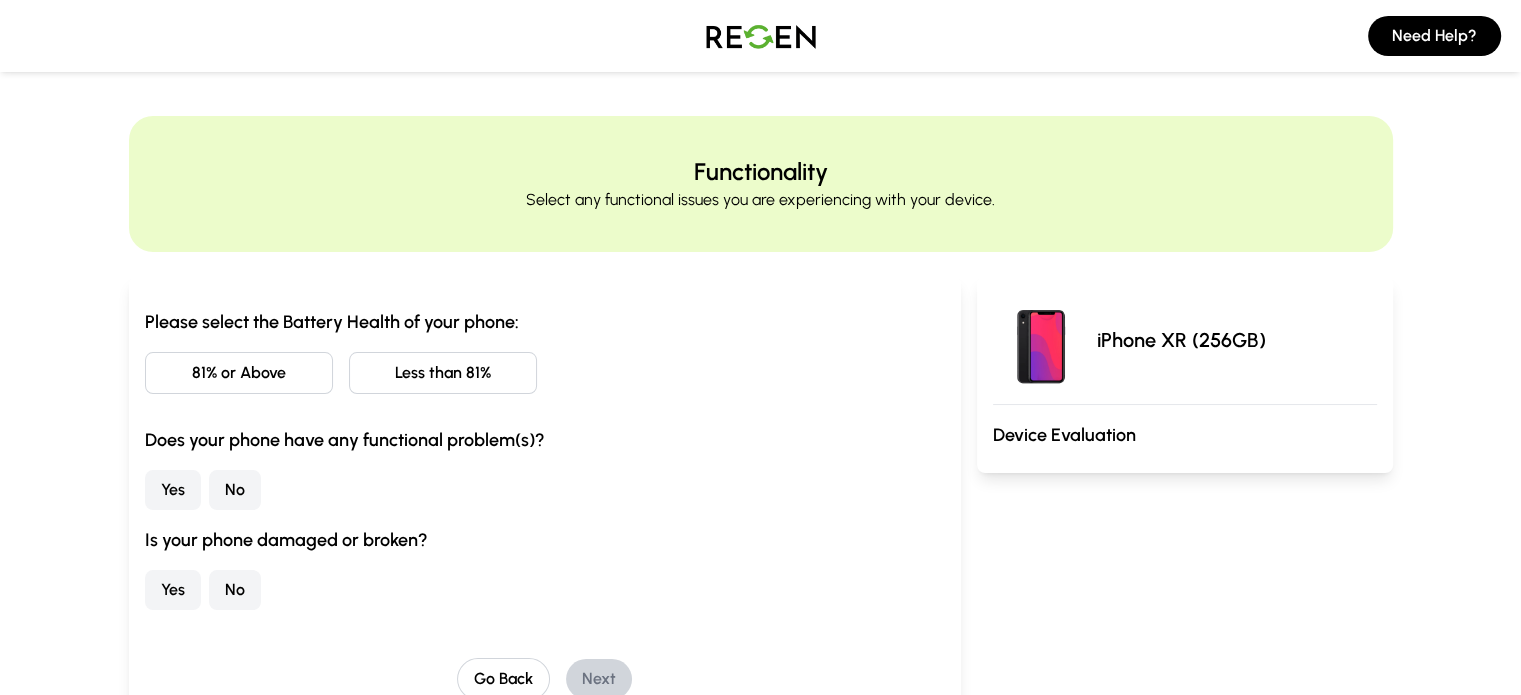 click on "Less than 81%" at bounding box center (443, 373) 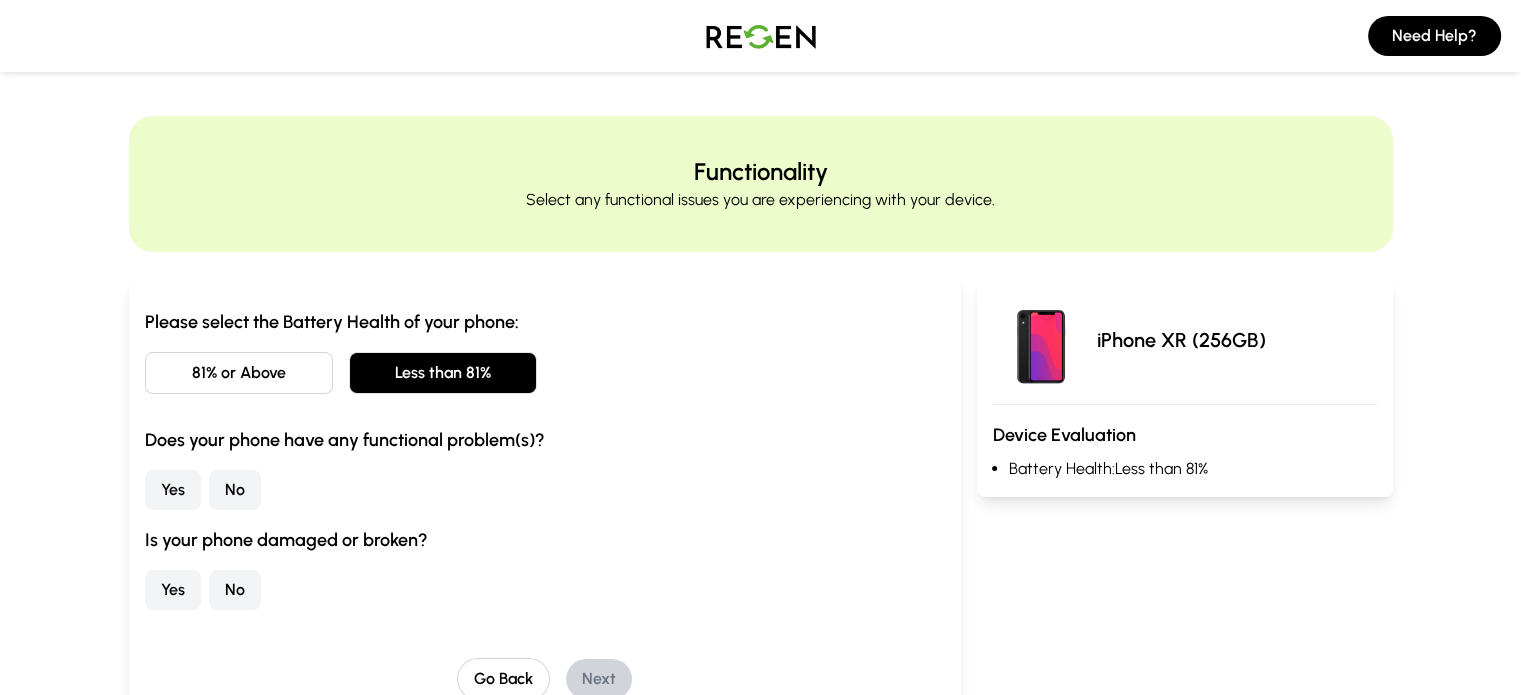 click on "No" at bounding box center (235, 490) 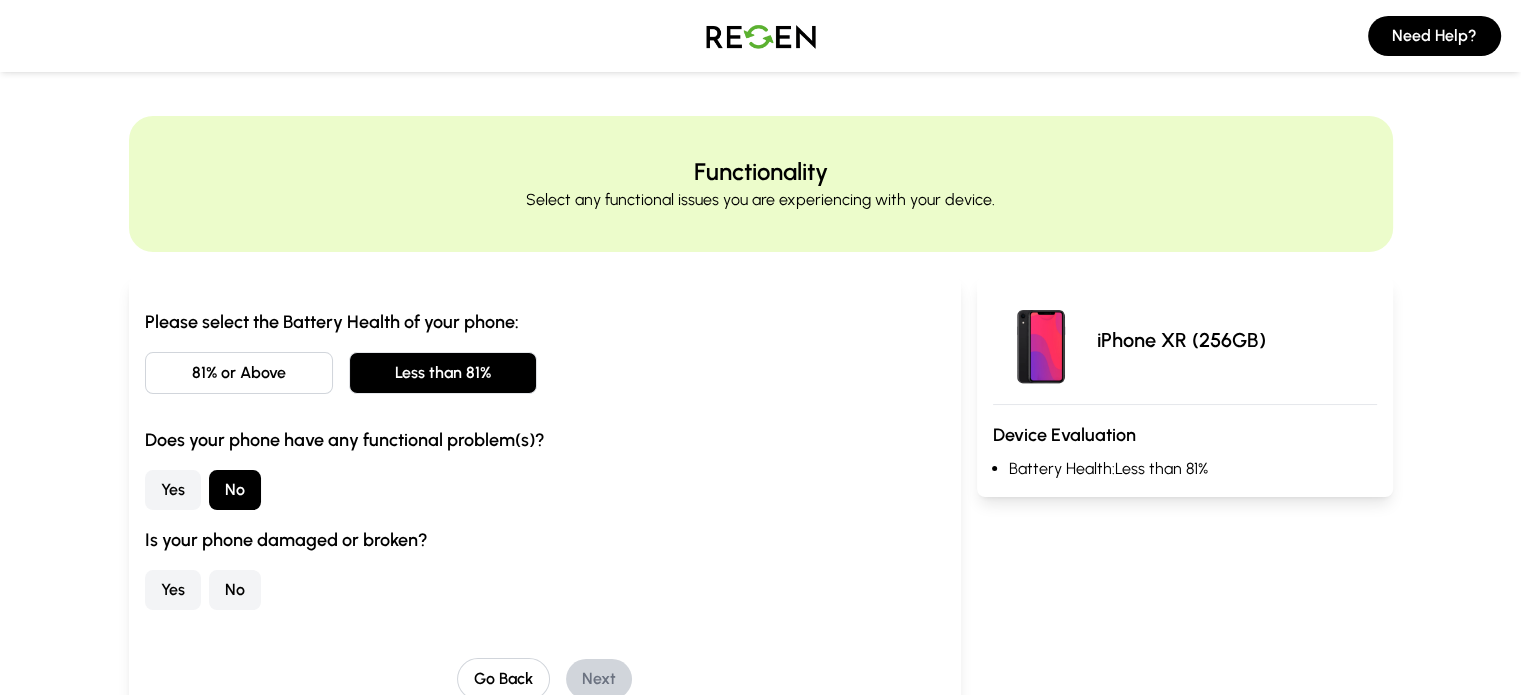 click on "Yes" at bounding box center (173, 590) 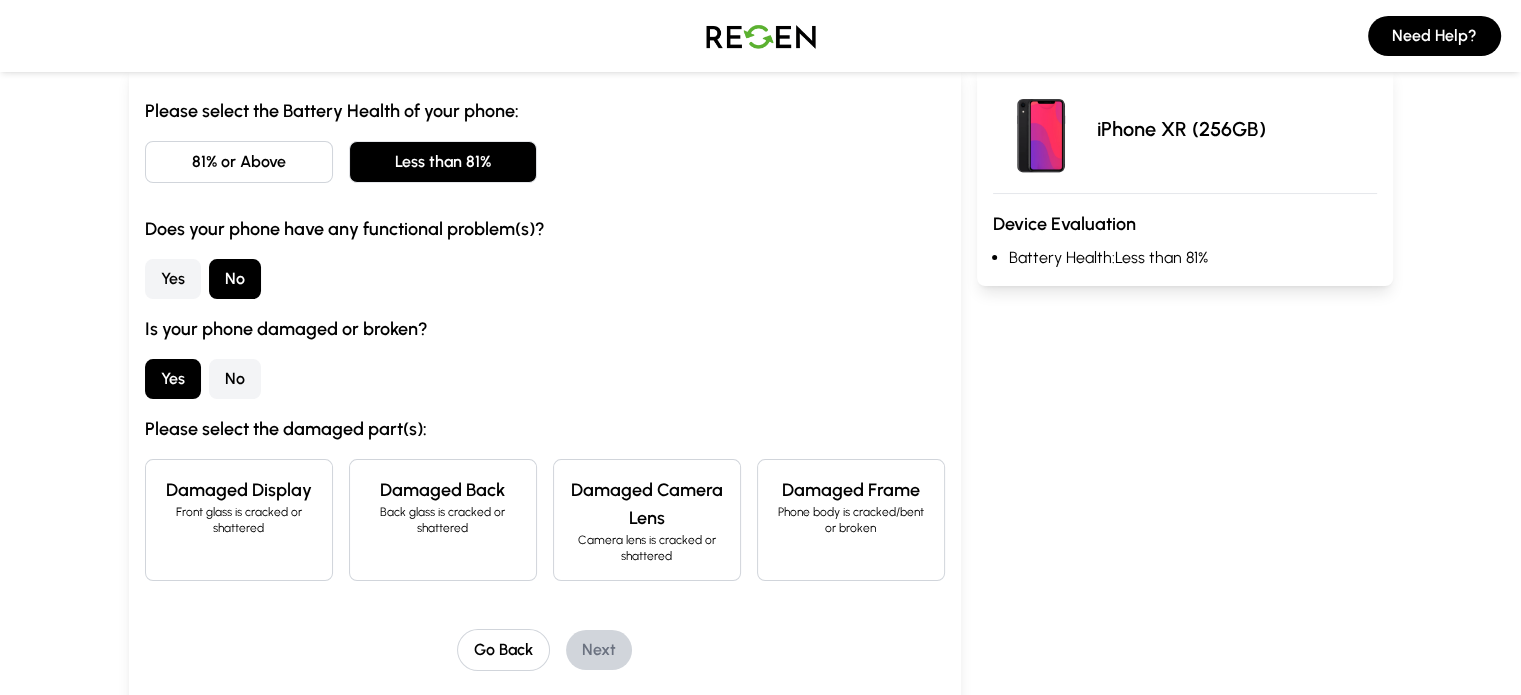 scroll, scrollTop: 216, scrollLeft: 0, axis: vertical 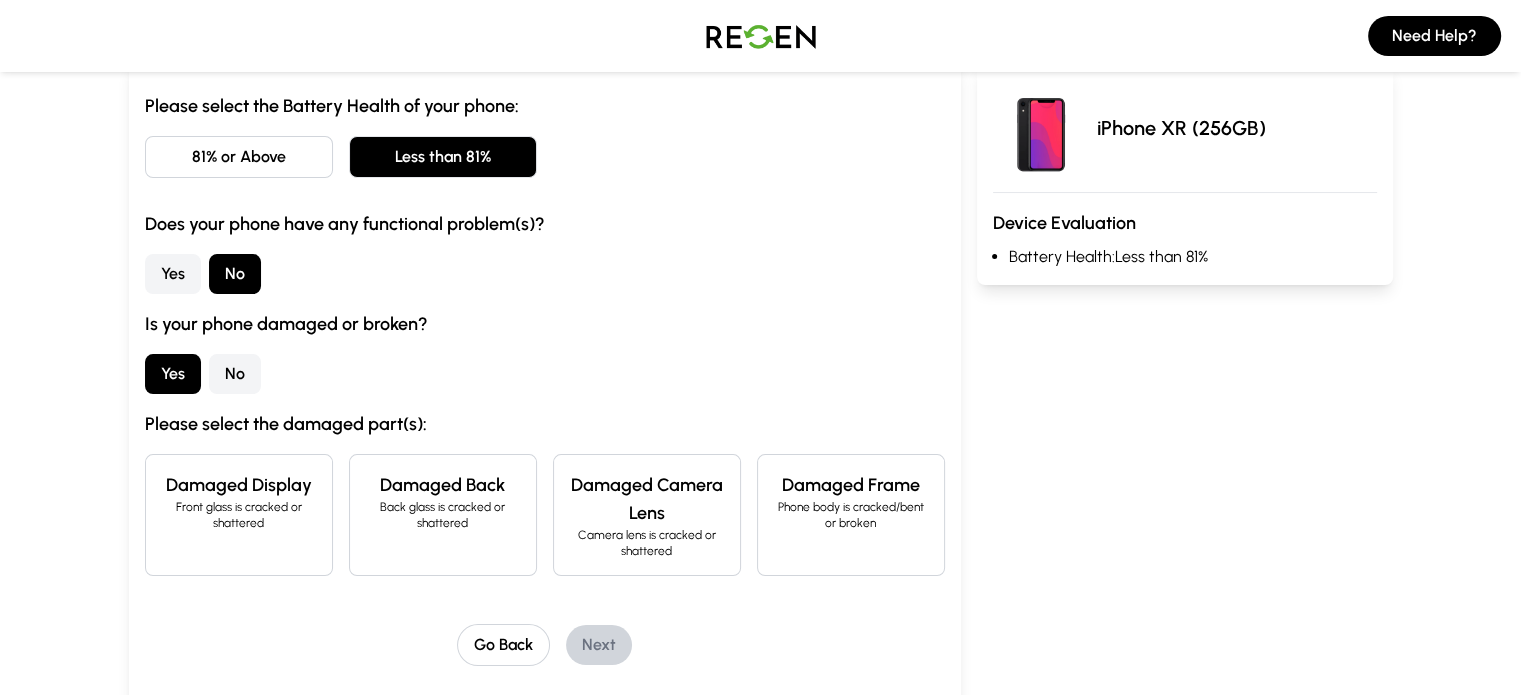 click on "Front glass is cracked or shattered" at bounding box center [239, 515] 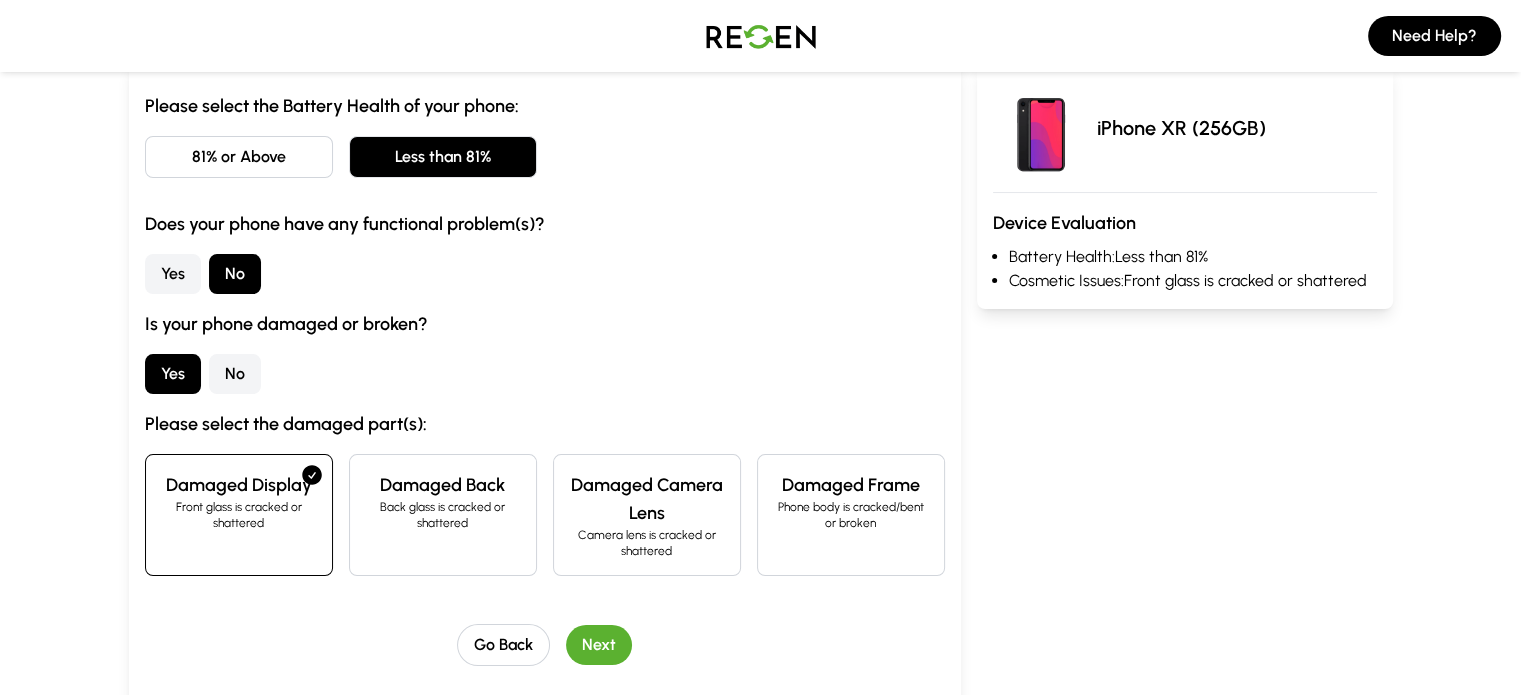 click on "Damaged Back Back glass is cracked or shattered" at bounding box center (443, 515) 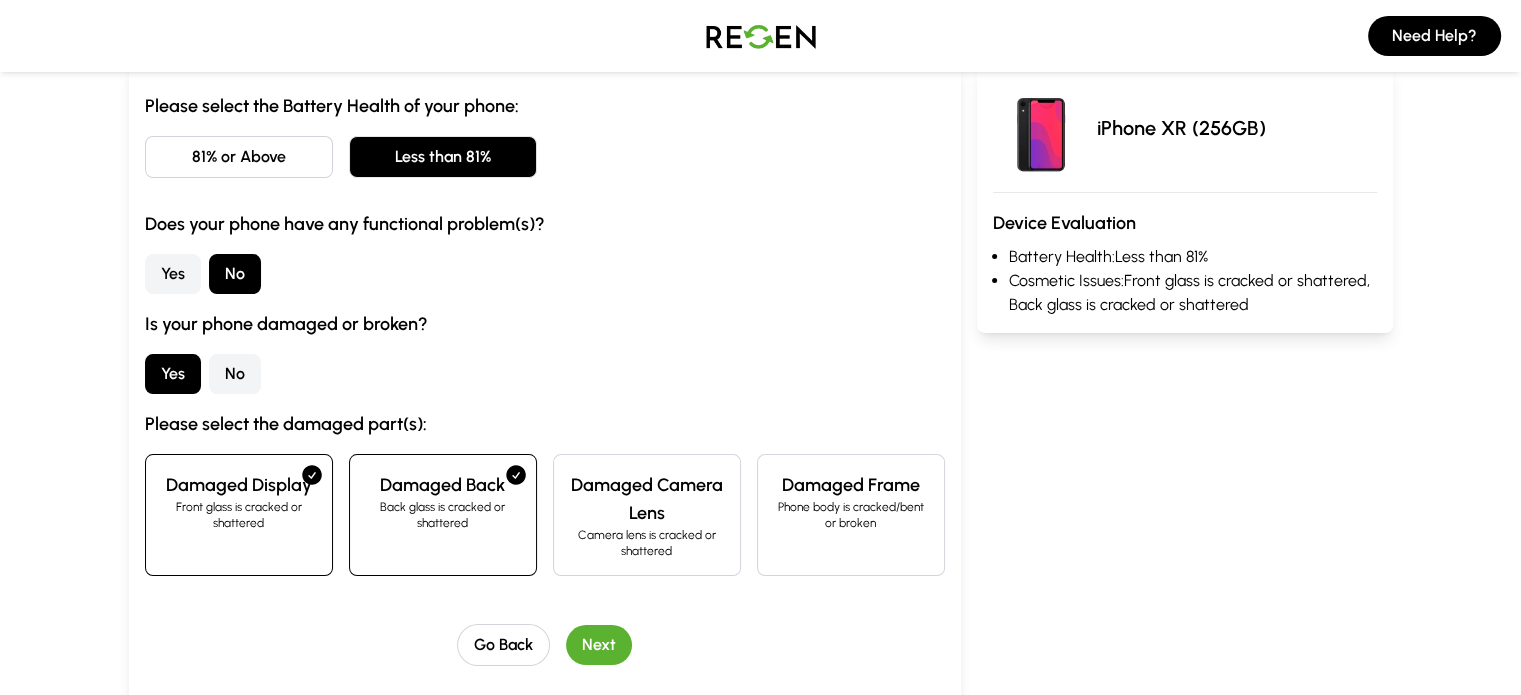 click on "Front glass is cracked or shattered" at bounding box center [239, 515] 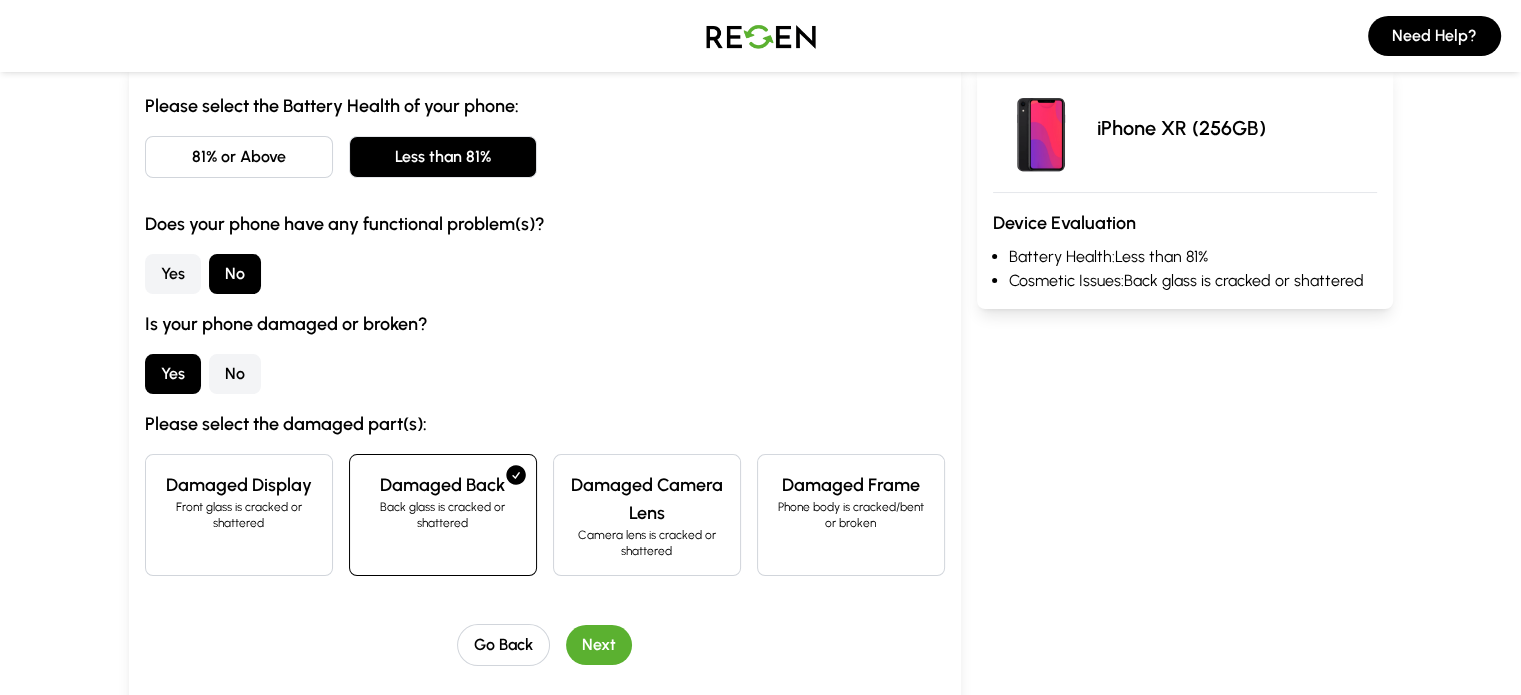 click on "Next" at bounding box center [599, 645] 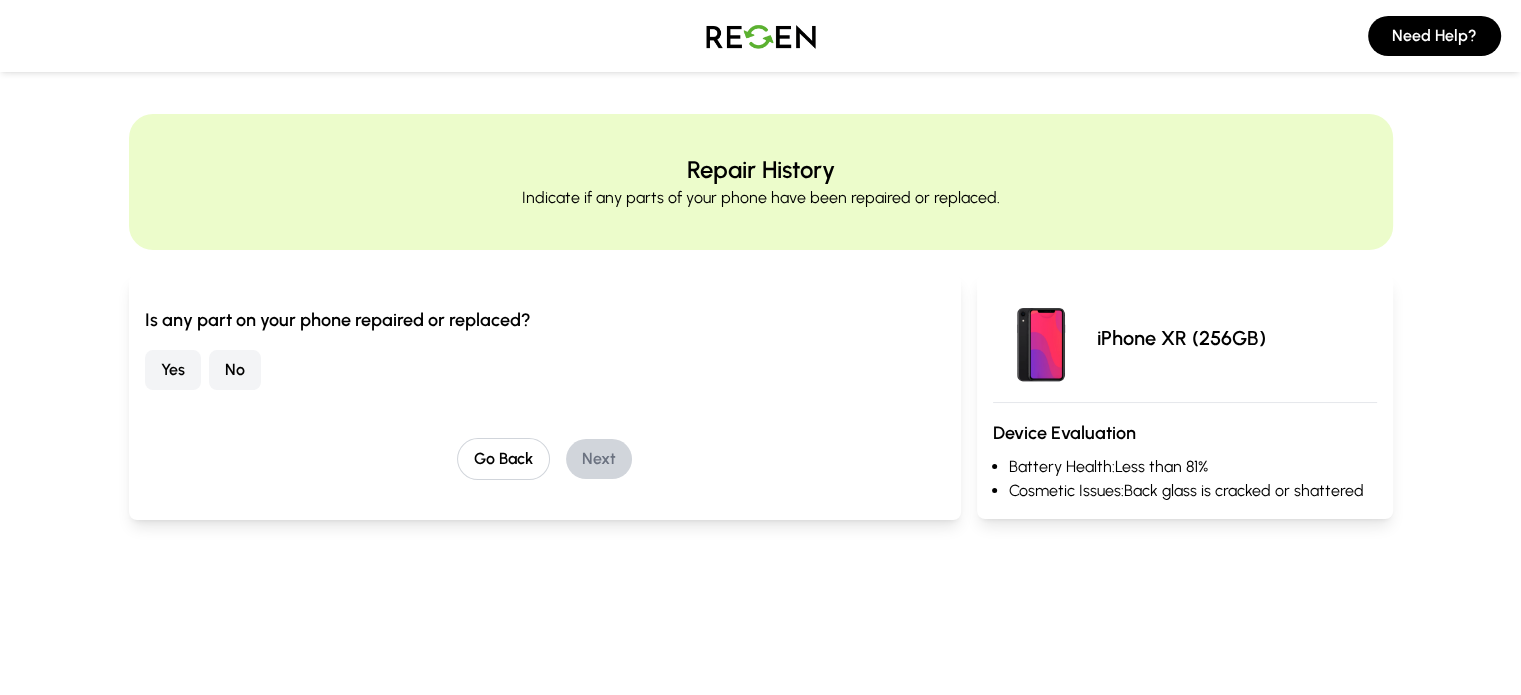 scroll, scrollTop: 0, scrollLeft: 0, axis: both 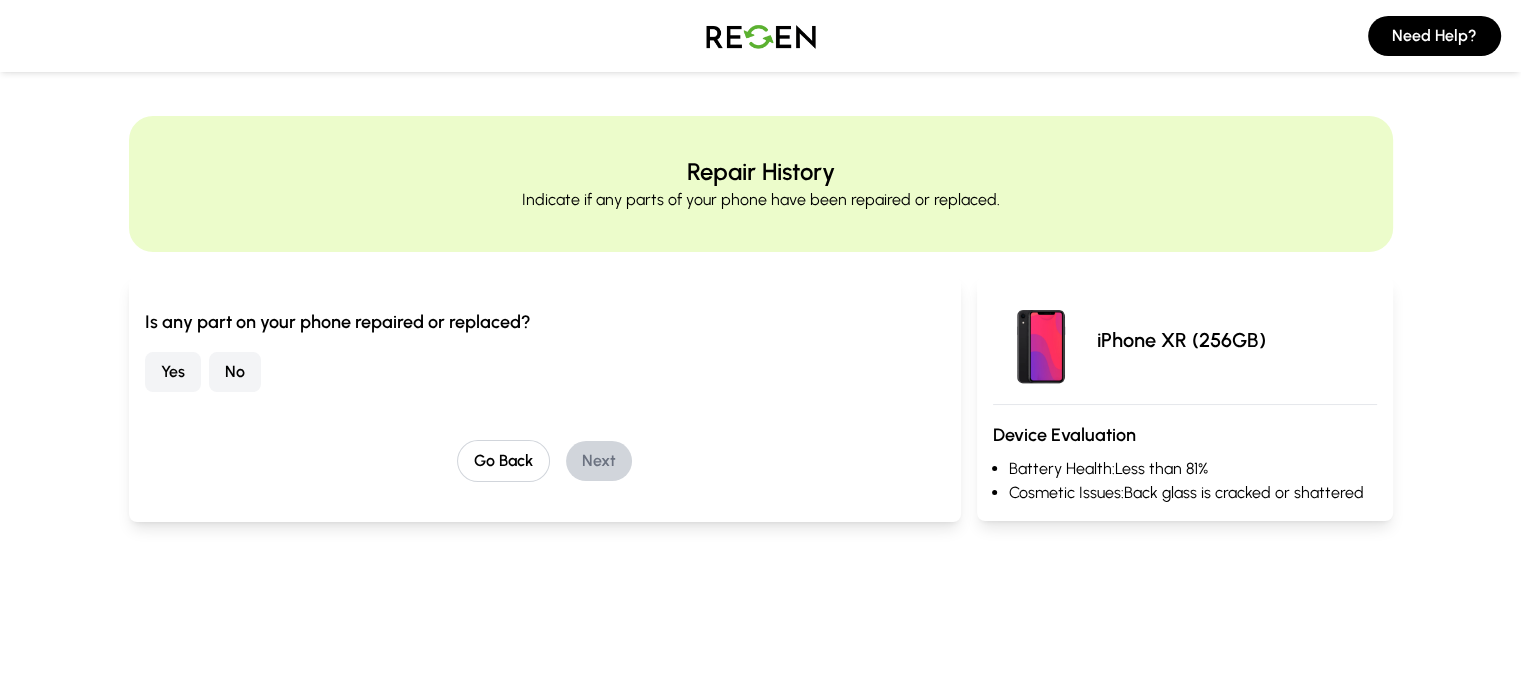 click on "No" at bounding box center (235, 372) 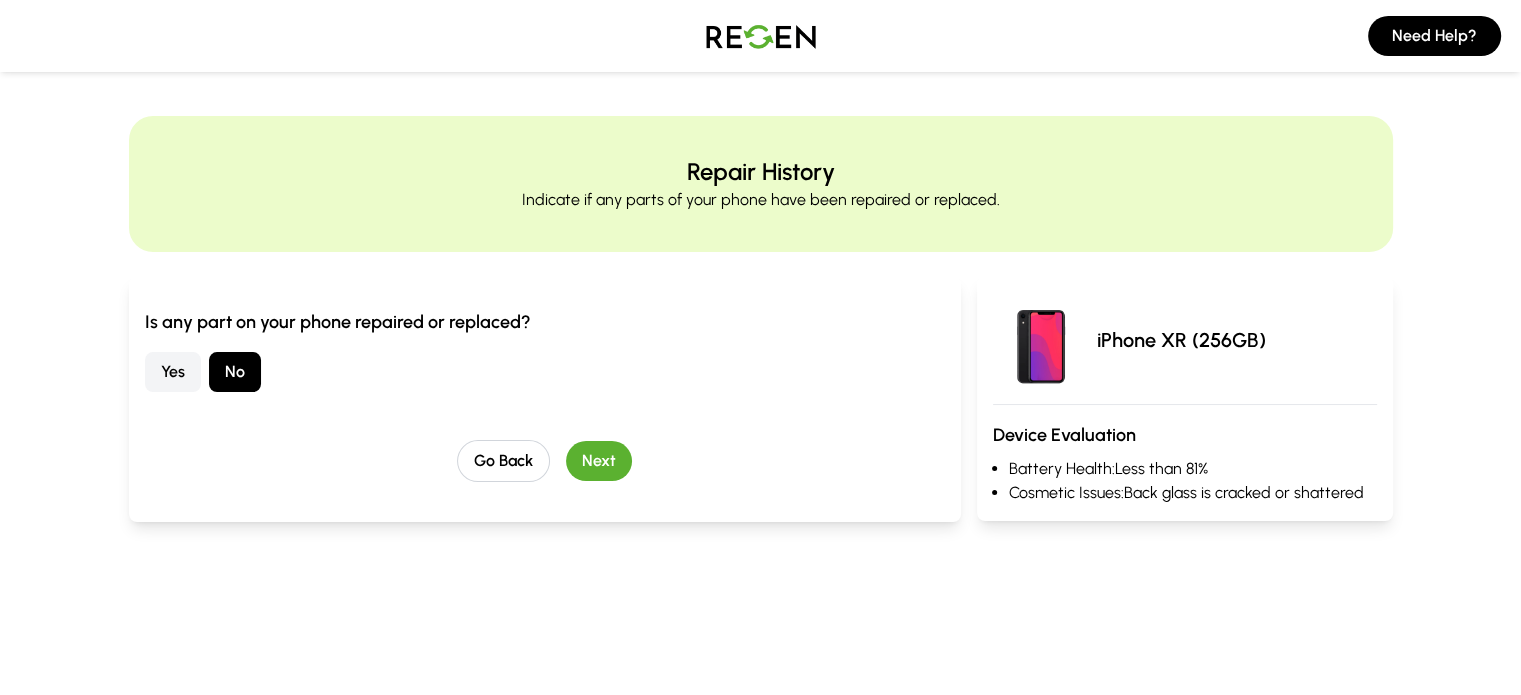 click on "Next" at bounding box center (599, 461) 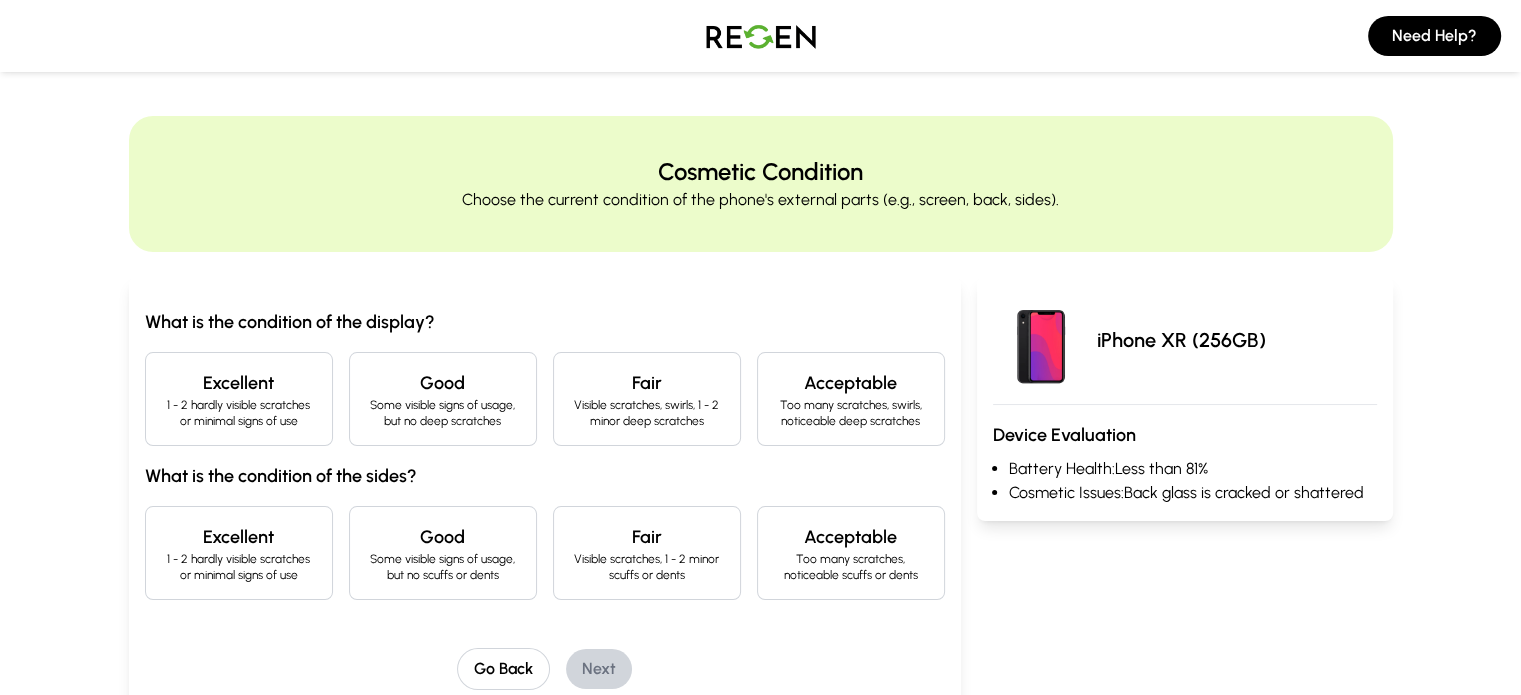 click on "Good" at bounding box center [443, 383] 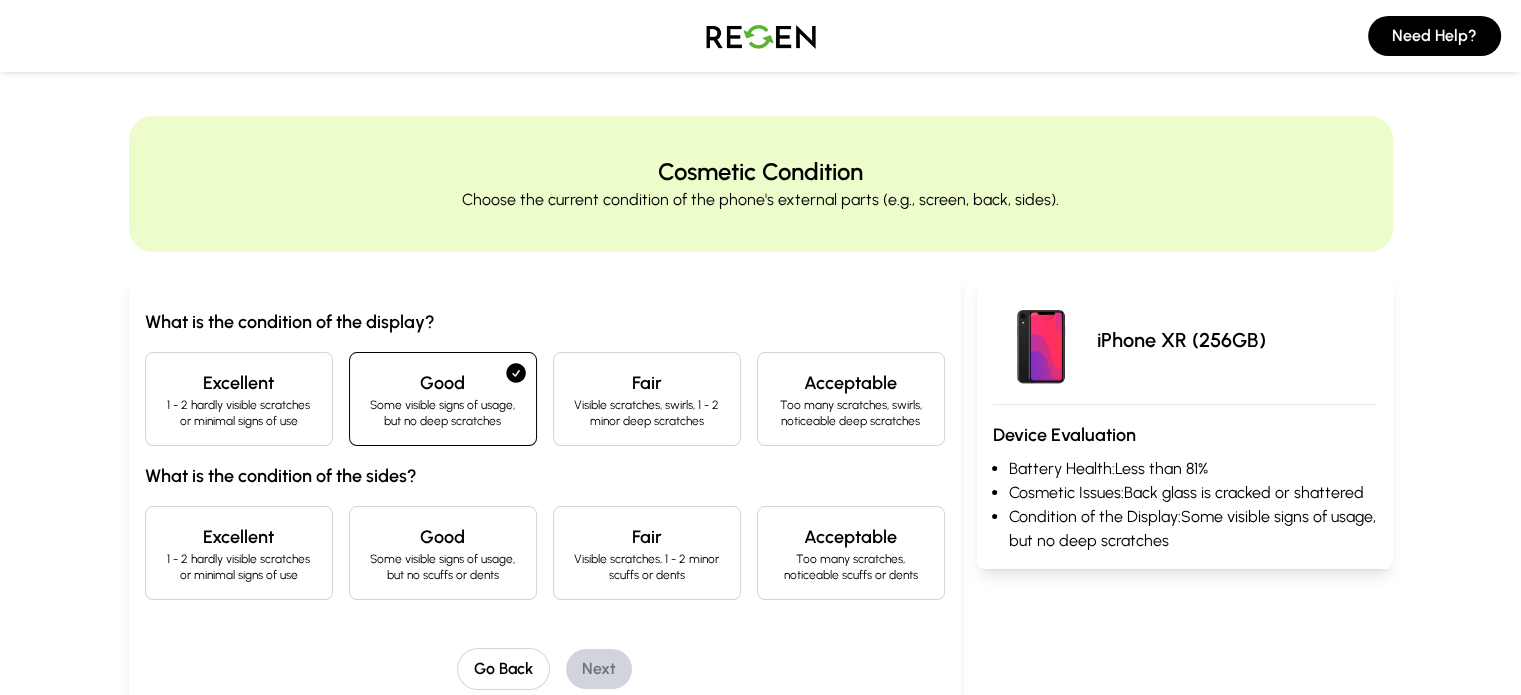 click on "Good" at bounding box center (443, 537) 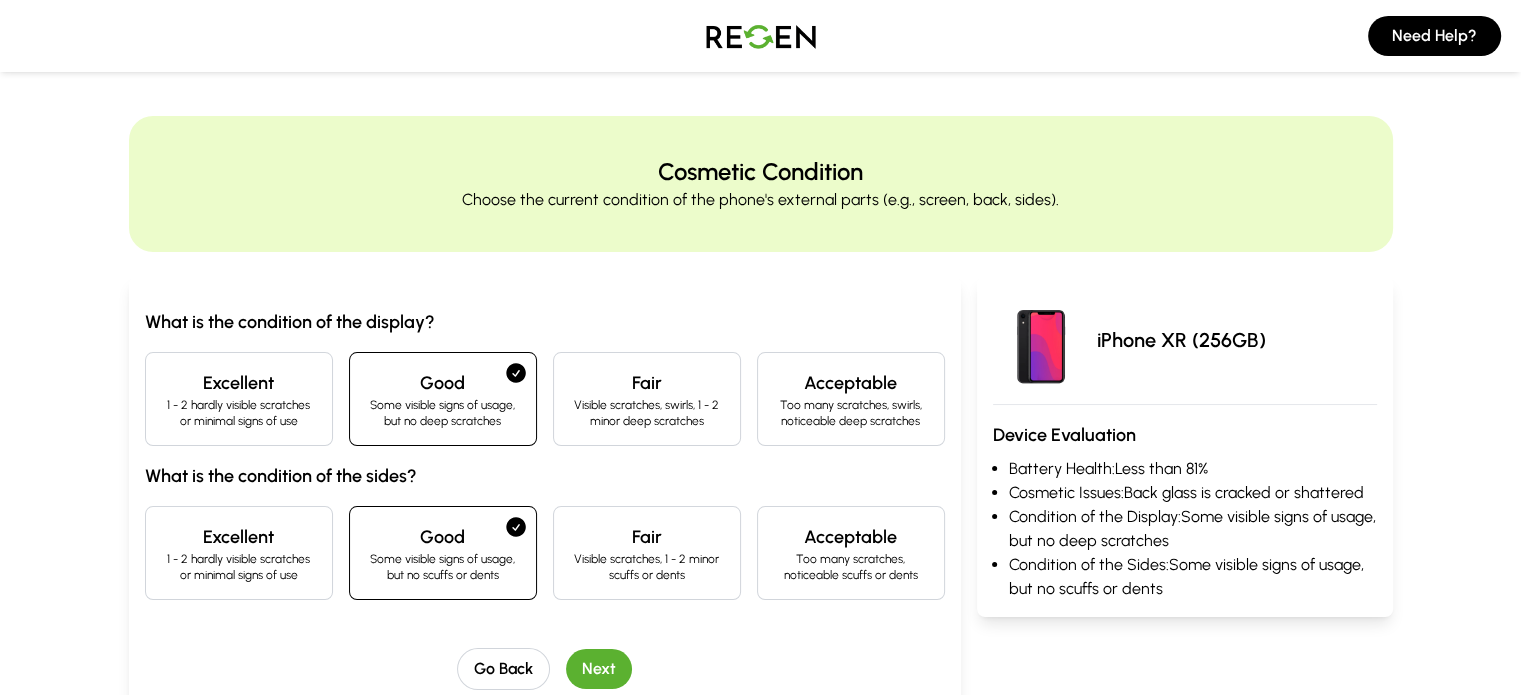 click on "Next" at bounding box center [599, 669] 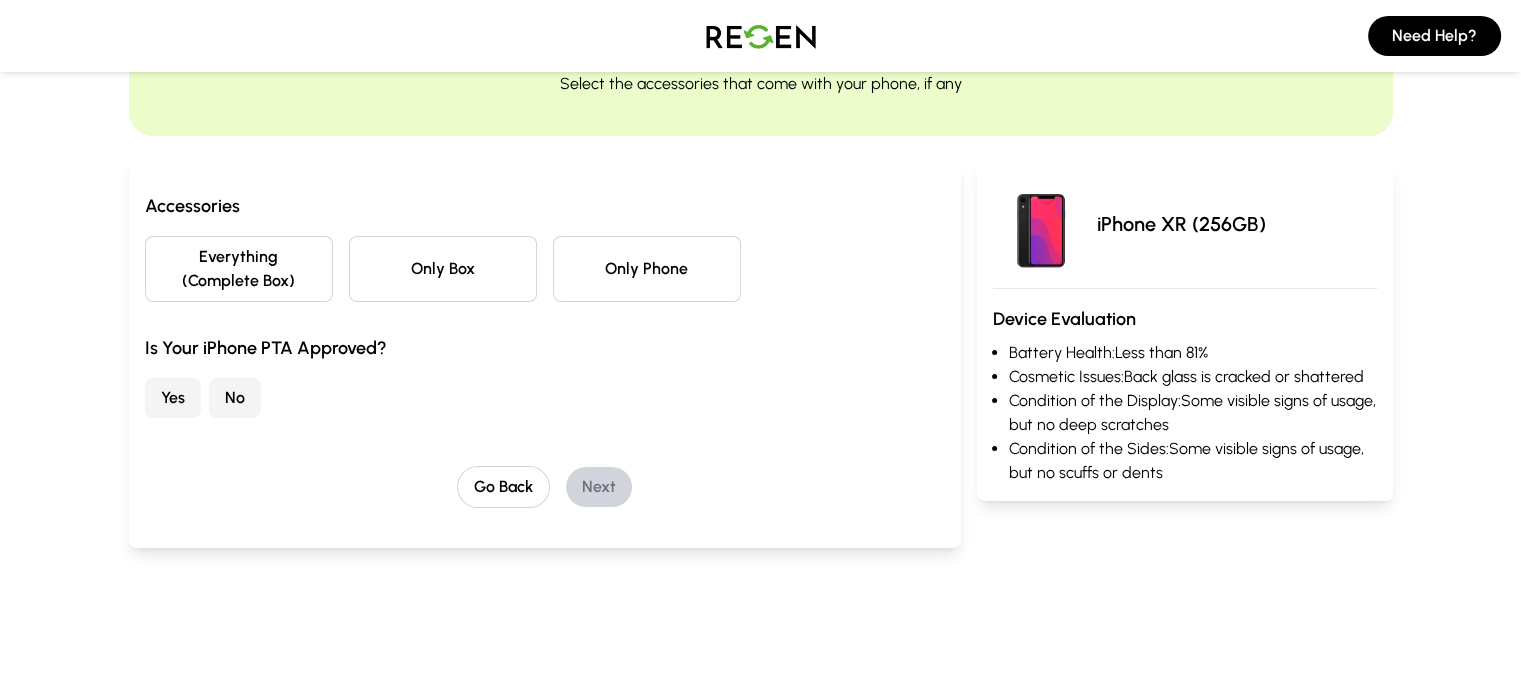scroll, scrollTop: 116, scrollLeft: 0, axis: vertical 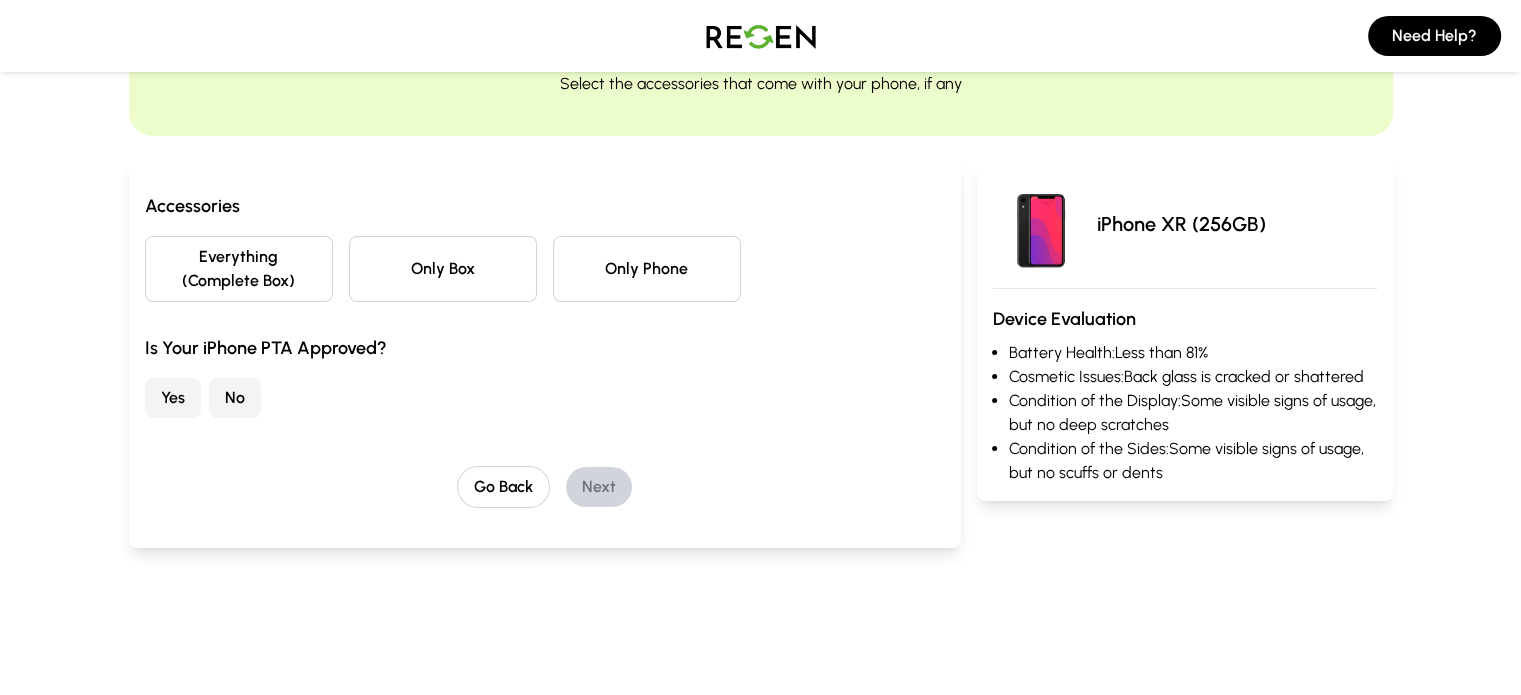click on "Only Phone" at bounding box center [647, 269] 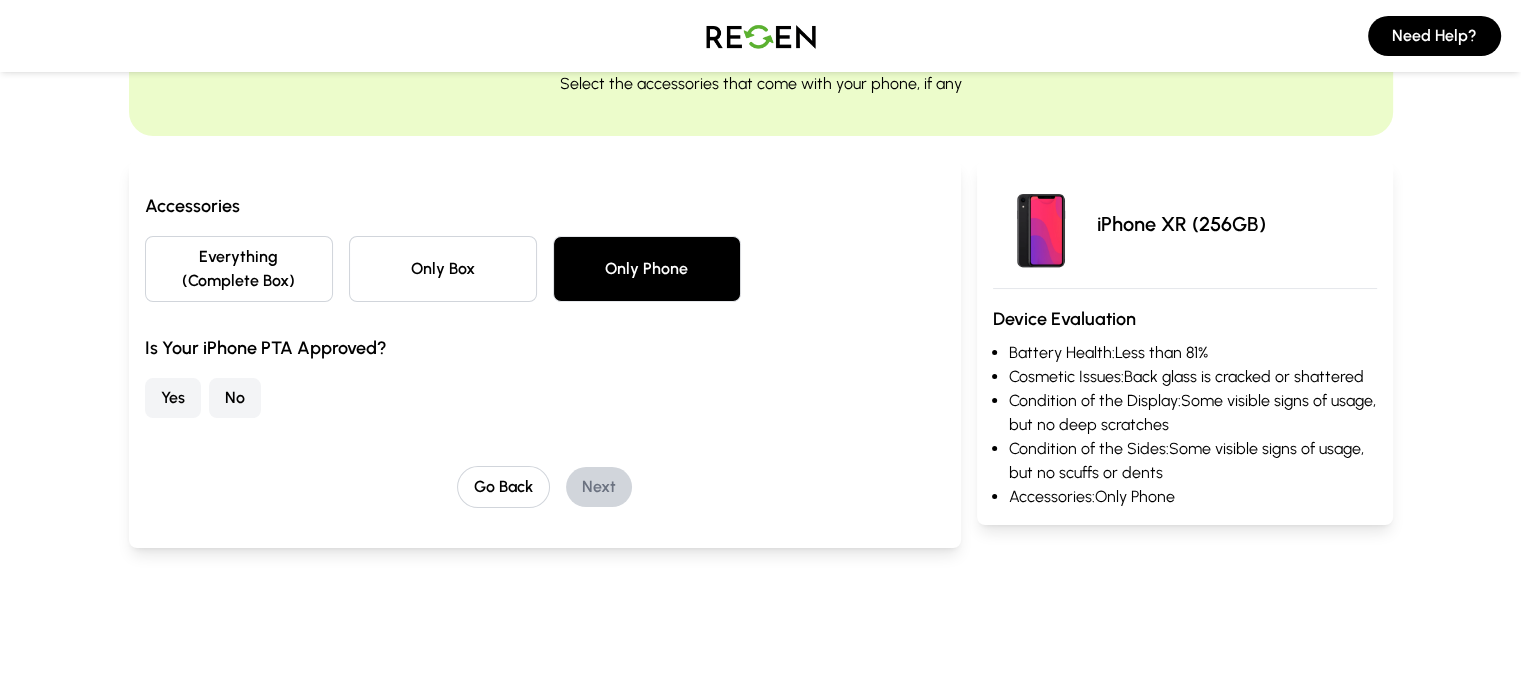click on "Yes" at bounding box center (173, 398) 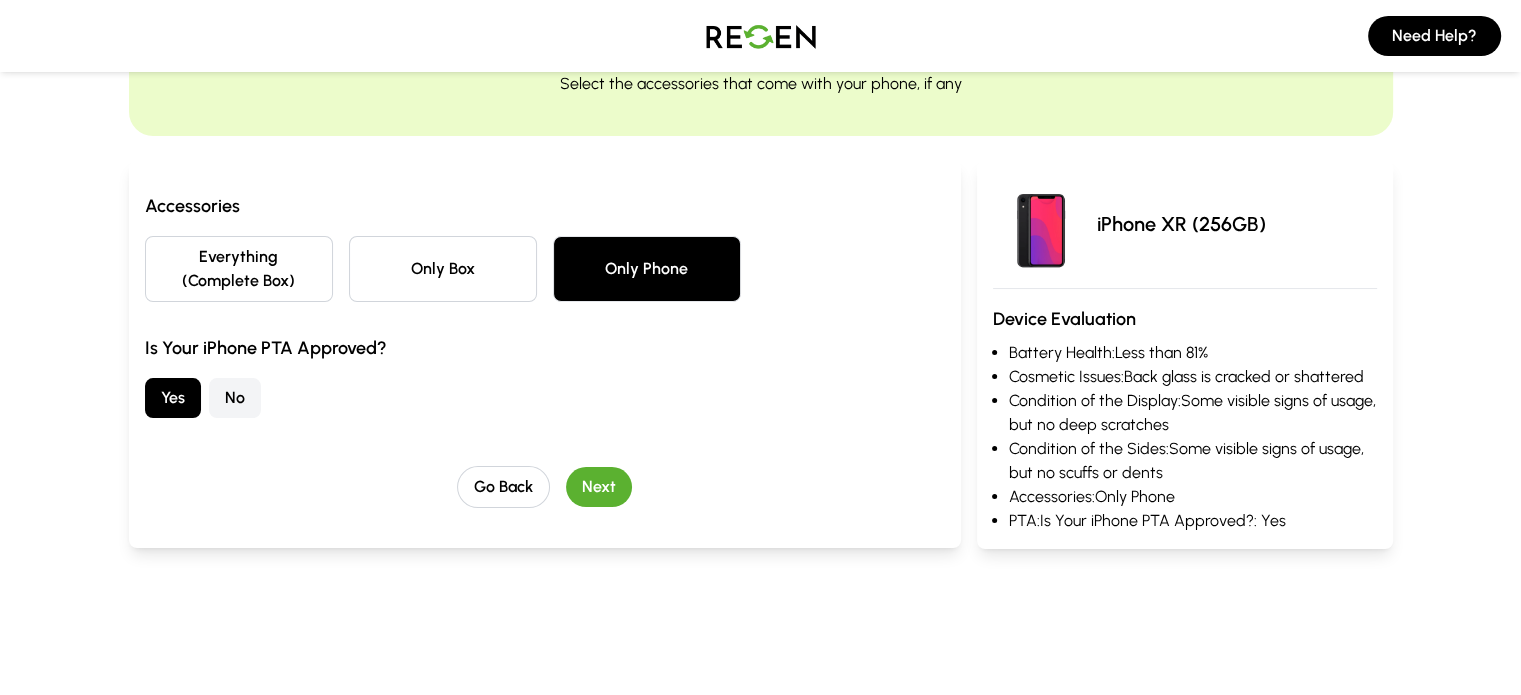 click on "Next" at bounding box center (599, 487) 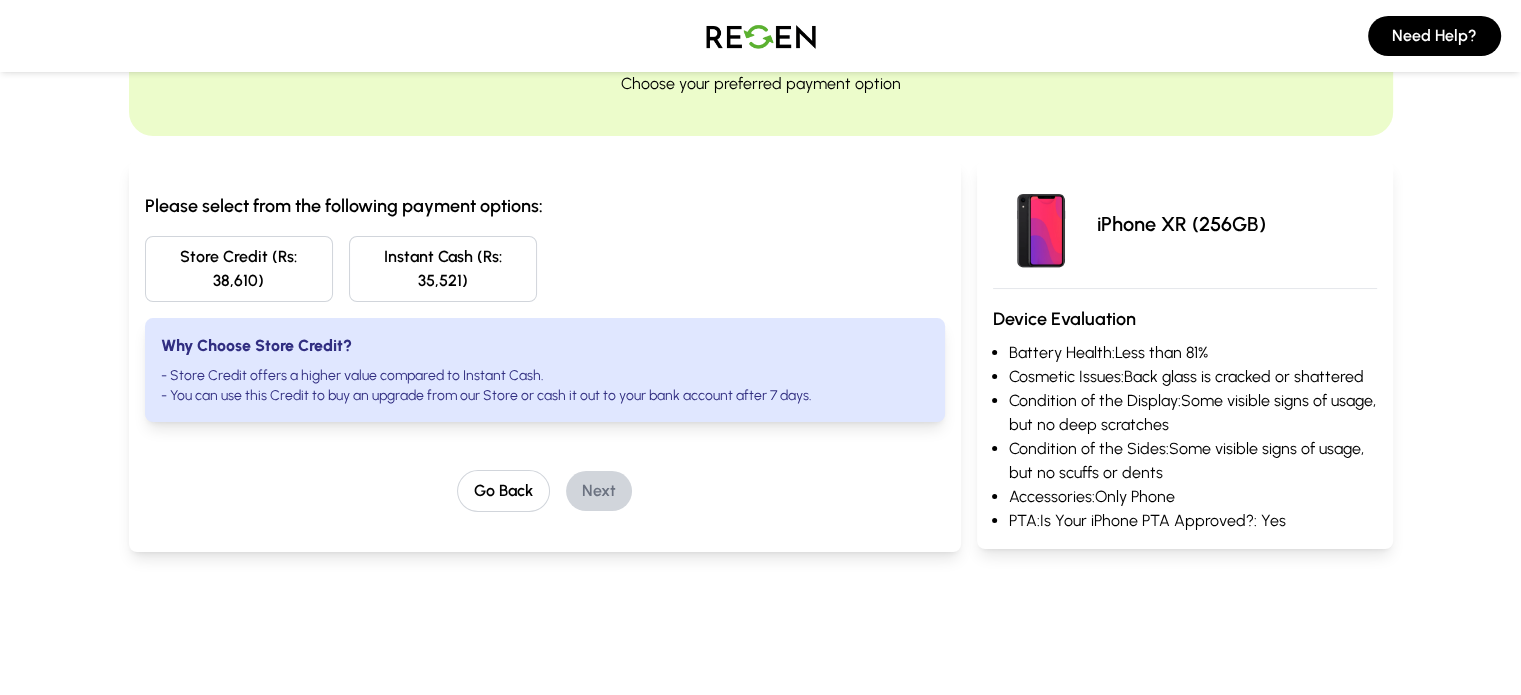 click on "Store Credit (Rs: 38,610)" at bounding box center (239, 269) 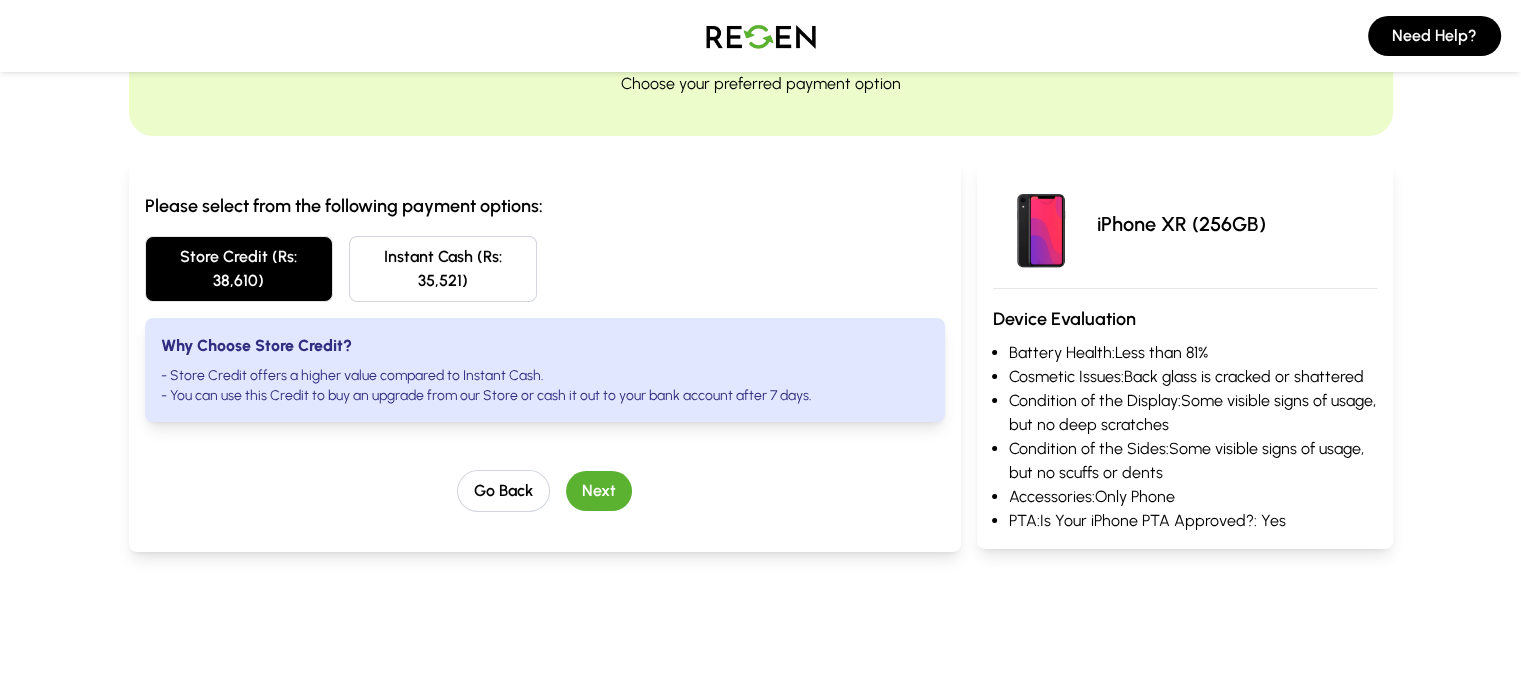 click on "Next" at bounding box center (599, 491) 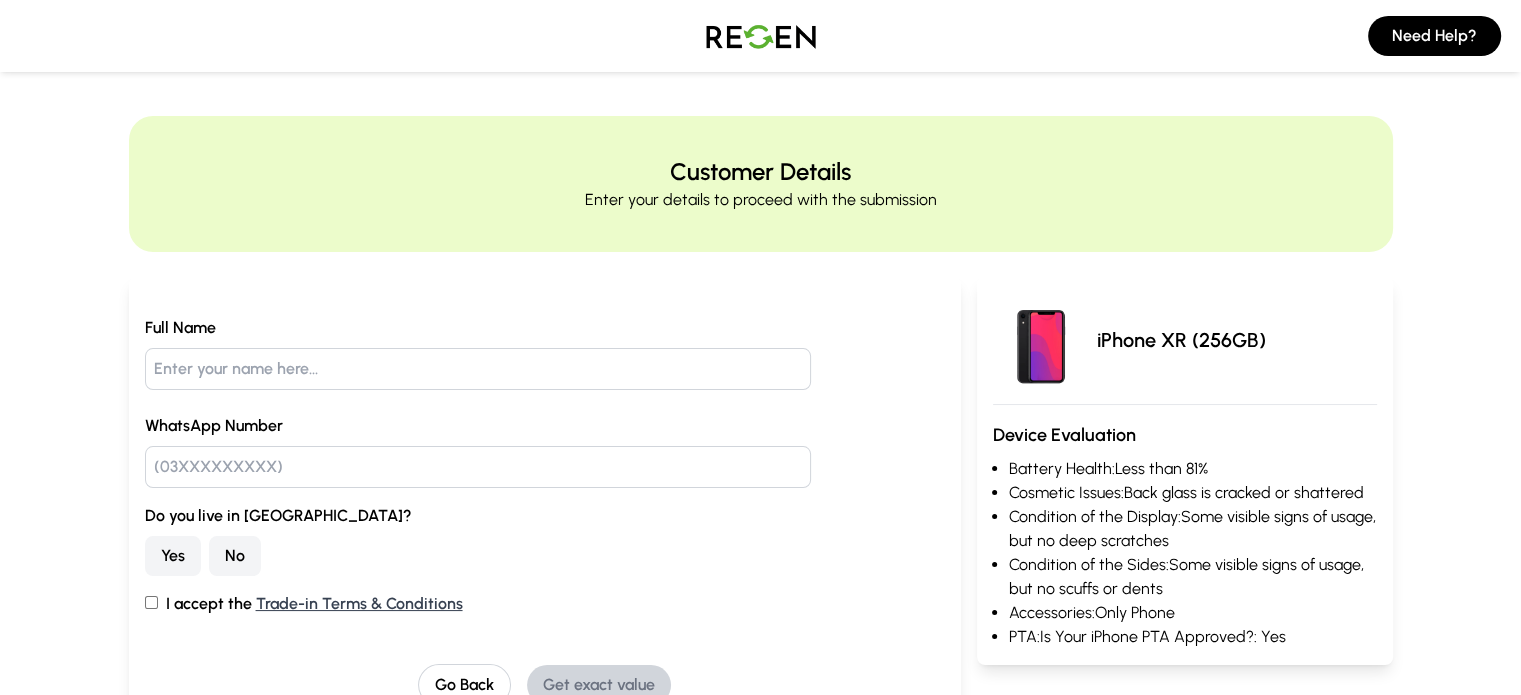 scroll, scrollTop: 59, scrollLeft: 0, axis: vertical 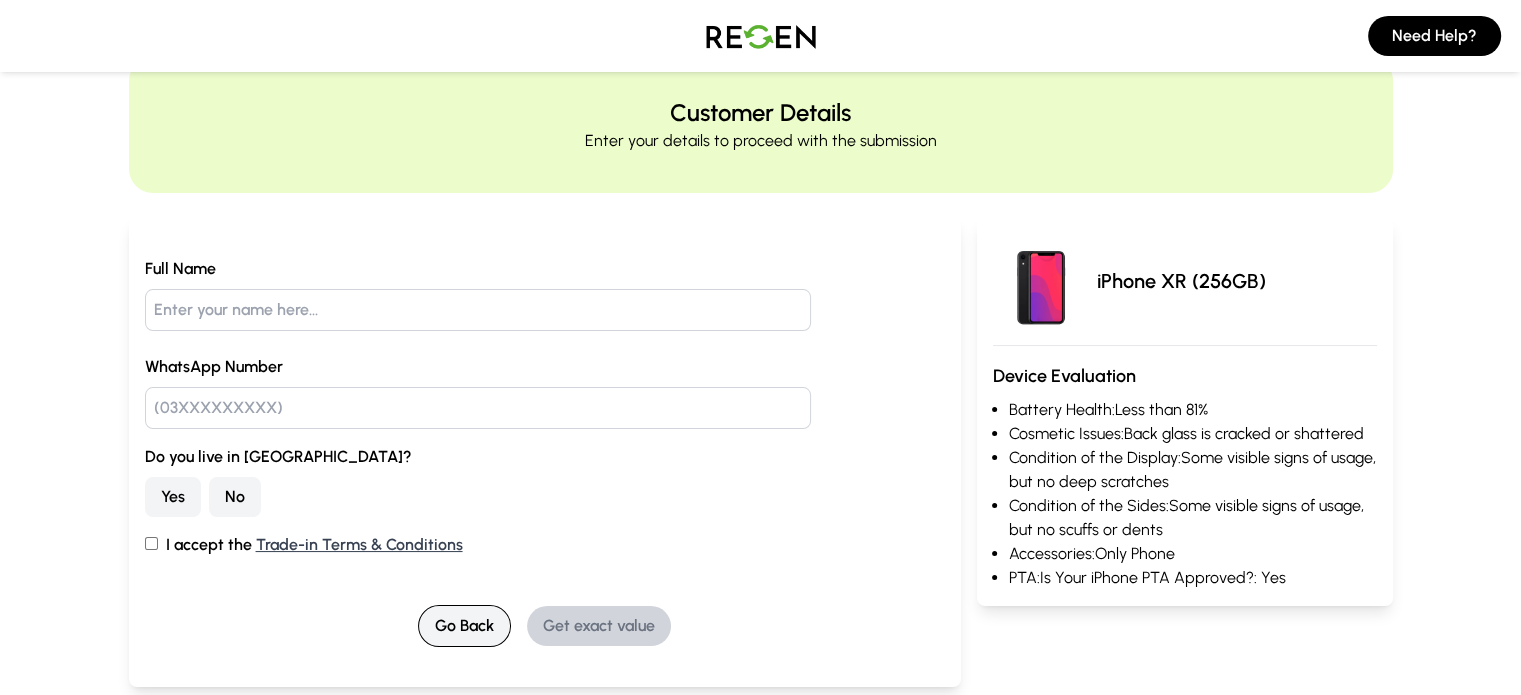 click on "Go Back" at bounding box center [464, 626] 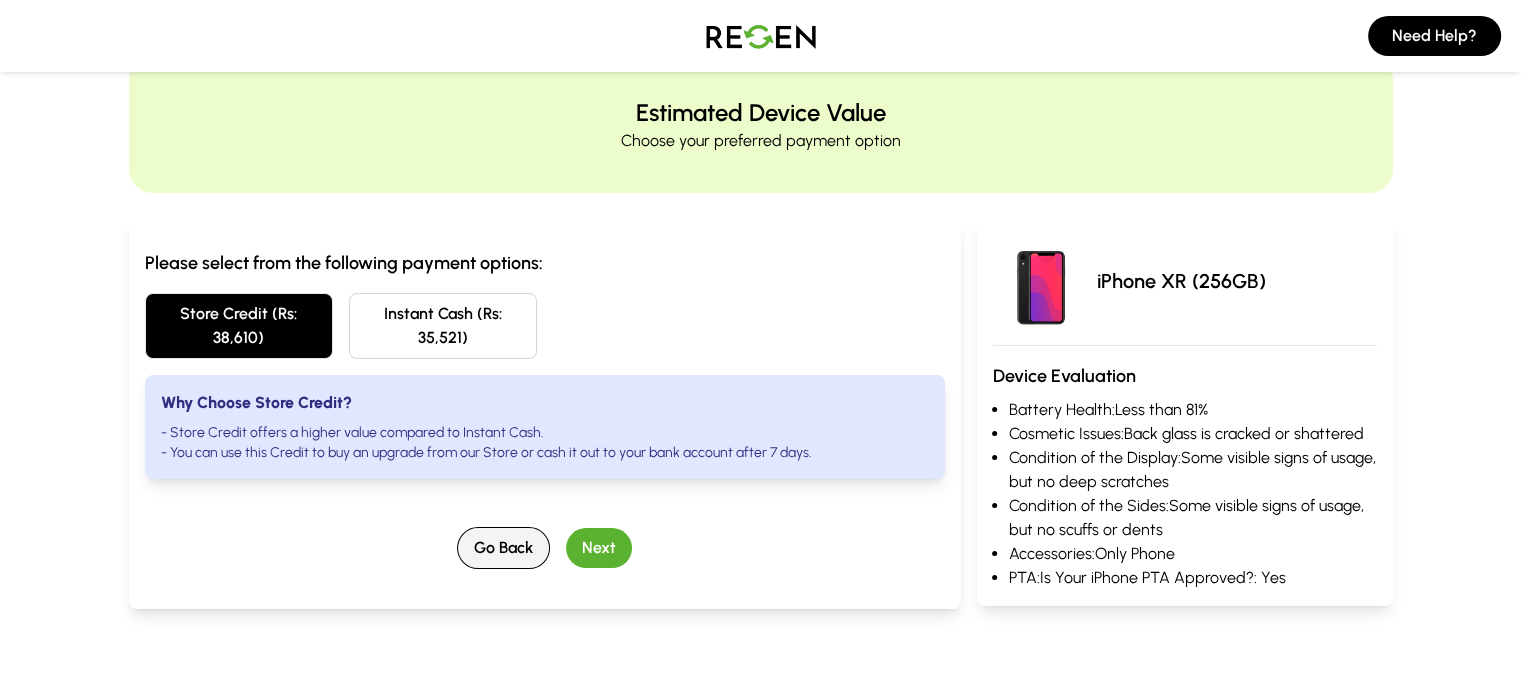 scroll, scrollTop: 0, scrollLeft: 0, axis: both 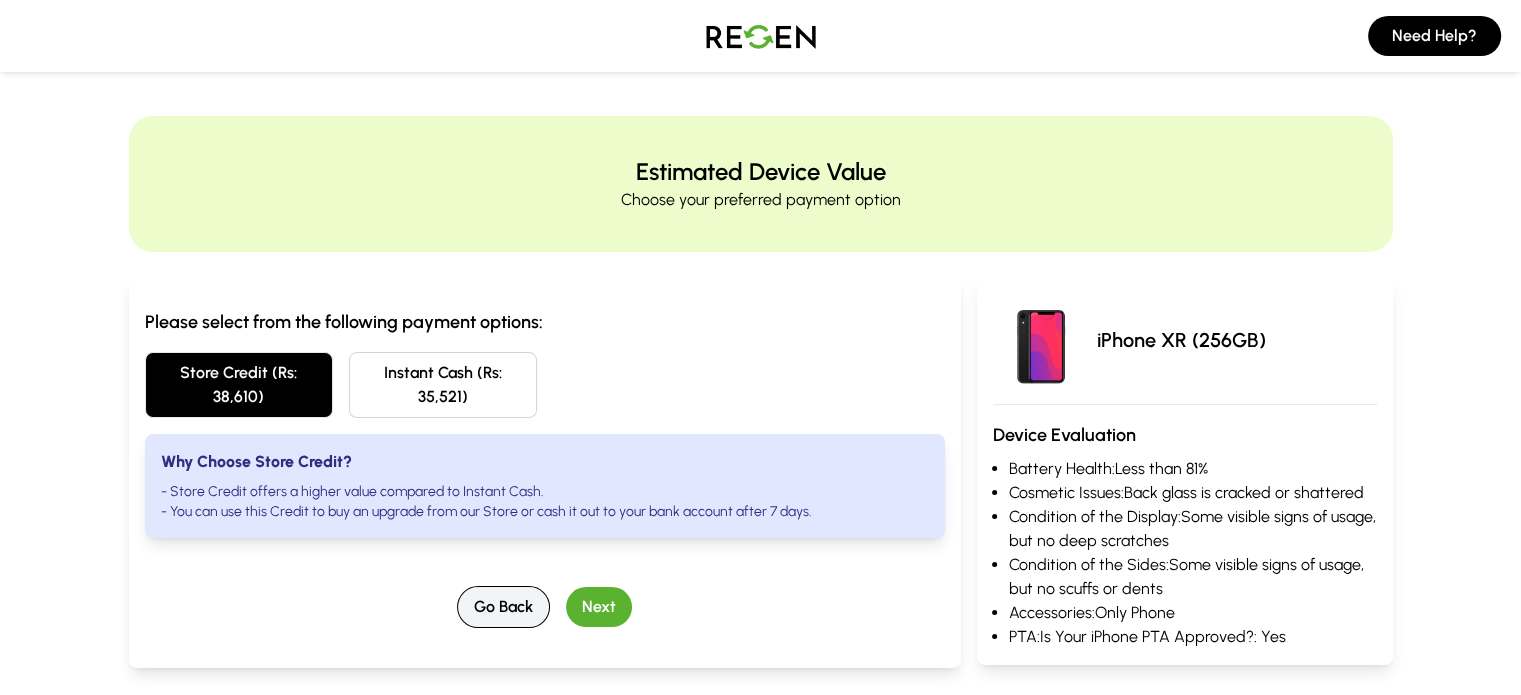 click on "Go Back" at bounding box center (503, 607) 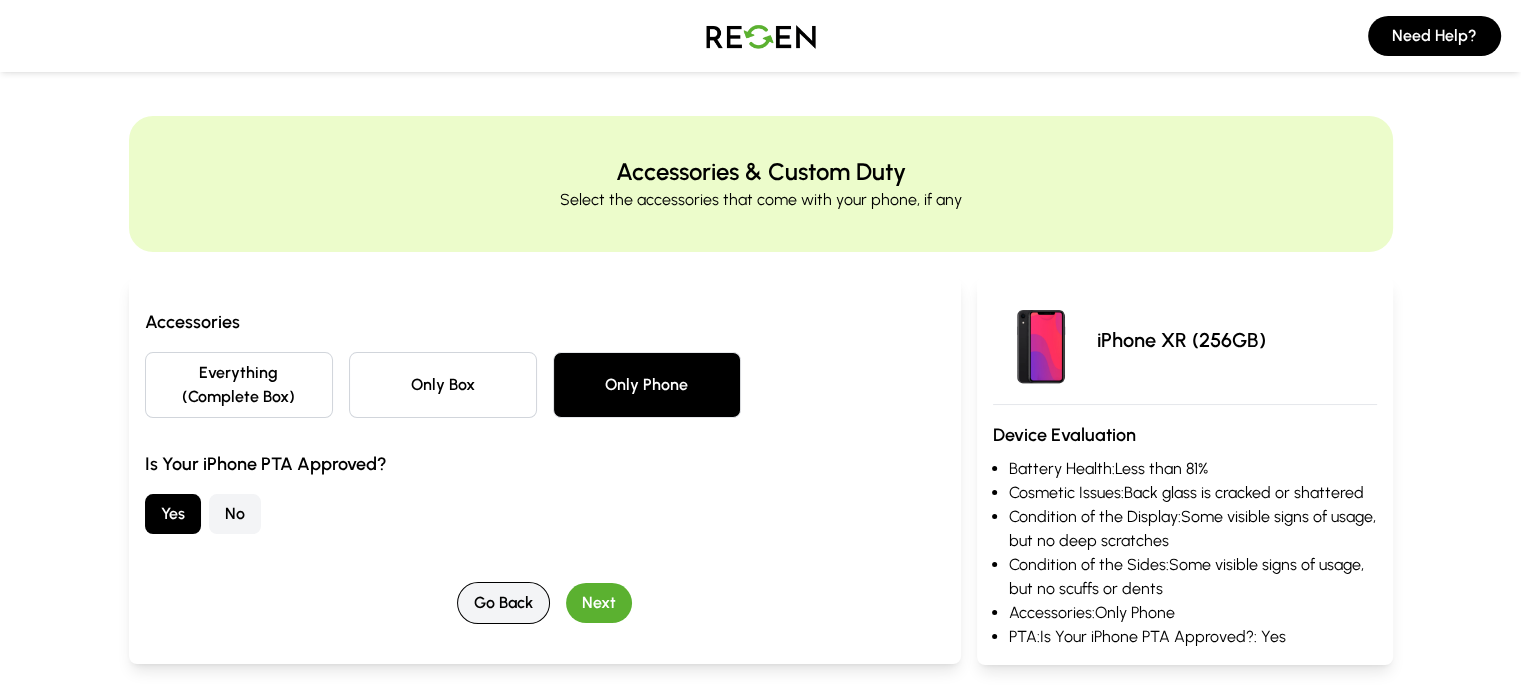 click on "Go Back" at bounding box center [503, 603] 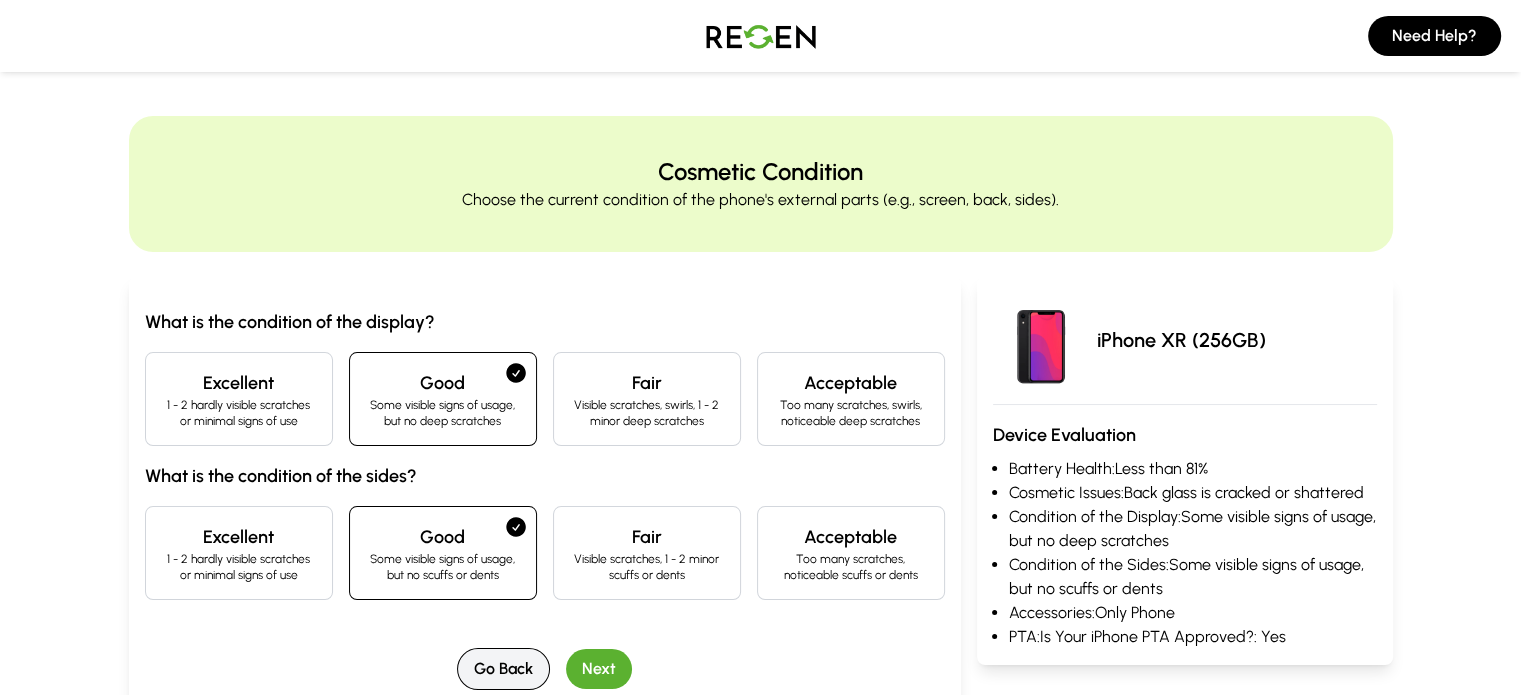 click on "Some visible signs of usage, but no scuffs or dents" at bounding box center (443, 567) 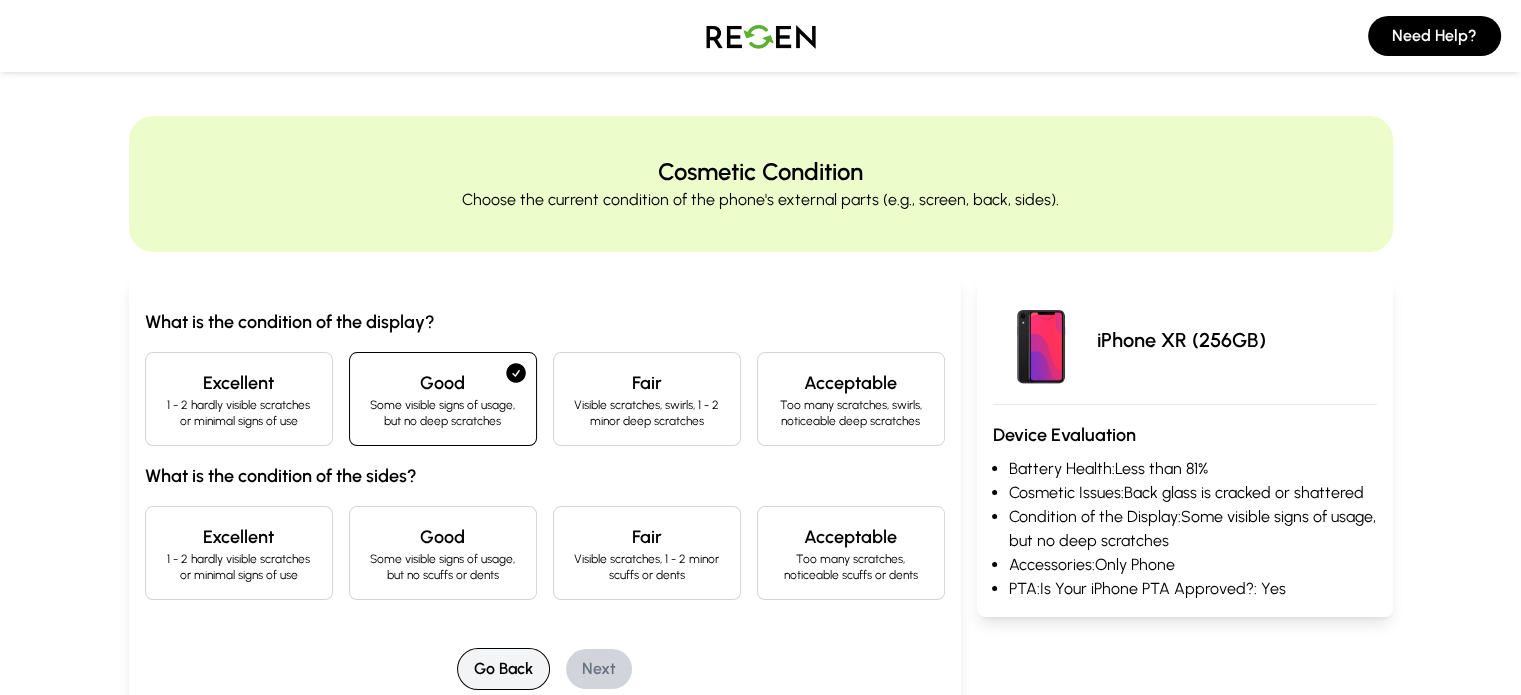 click on "Go Back" at bounding box center (503, 669) 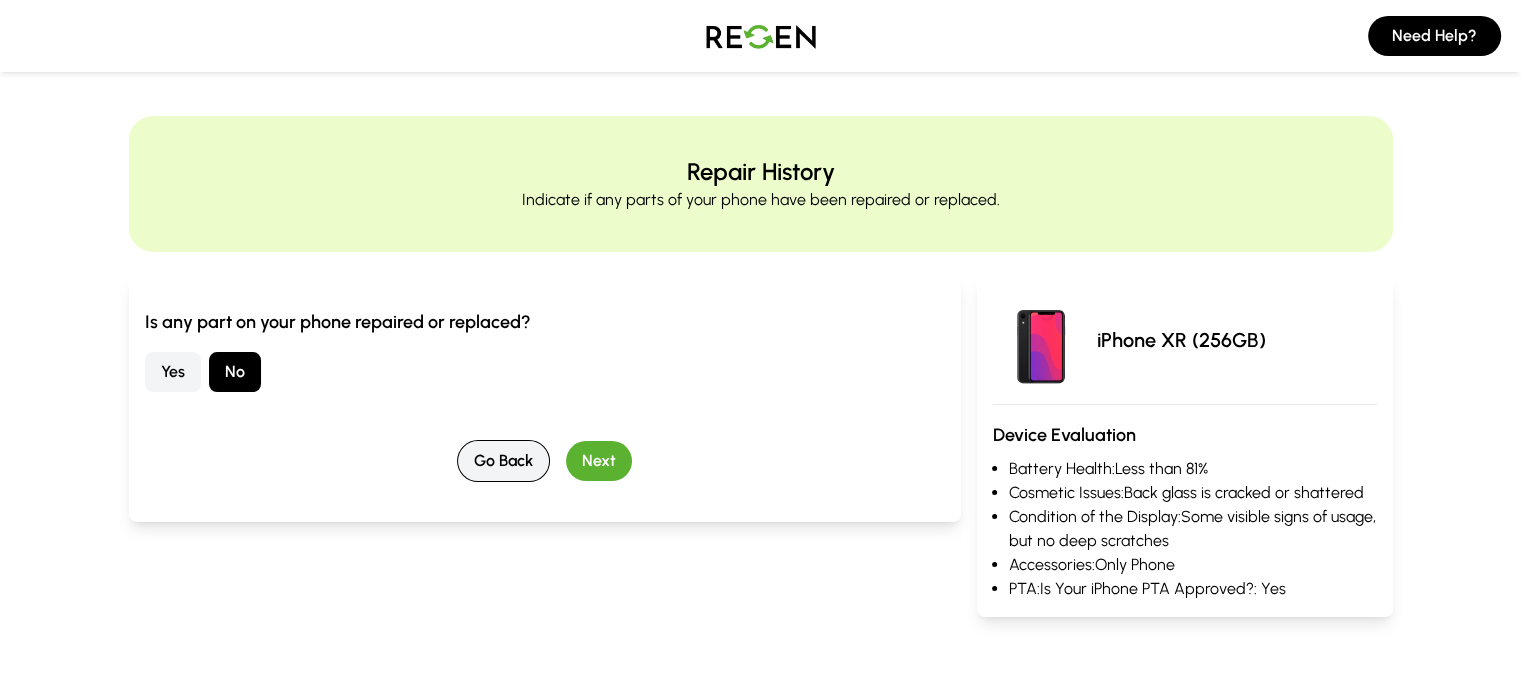click on "Go Back" at bounding box center [503, 461] 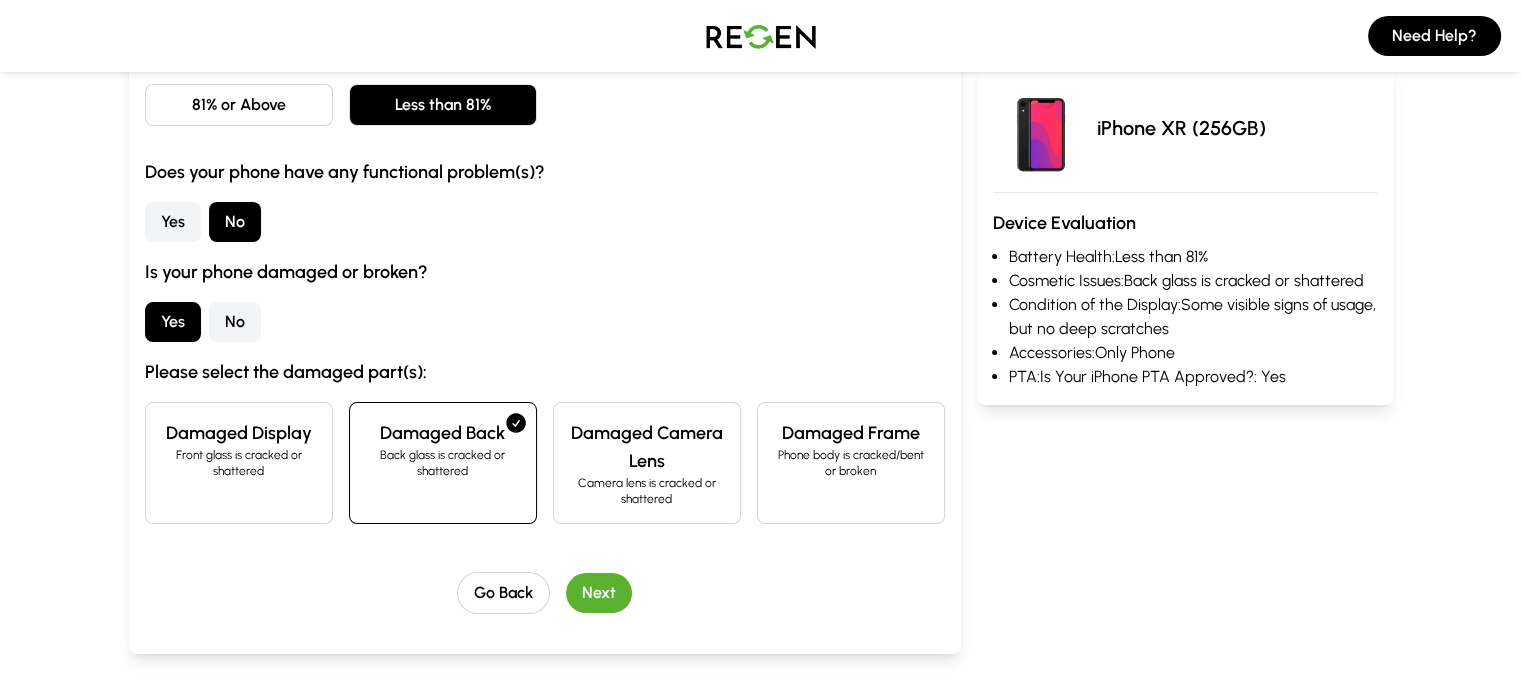 scroll, scrollTop: 272, scrollLeft: 0, axis: vertical 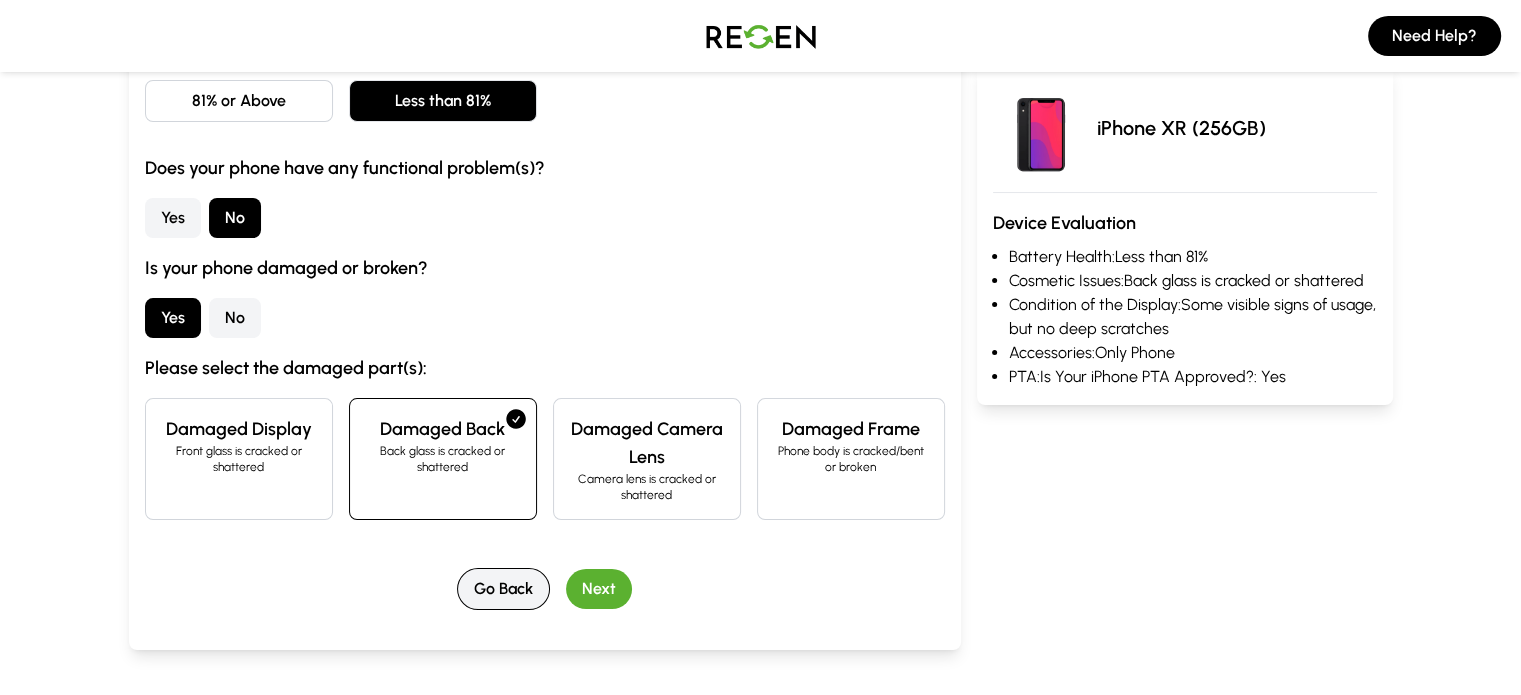 click on "Go Back" at bounding box center (503, 589) 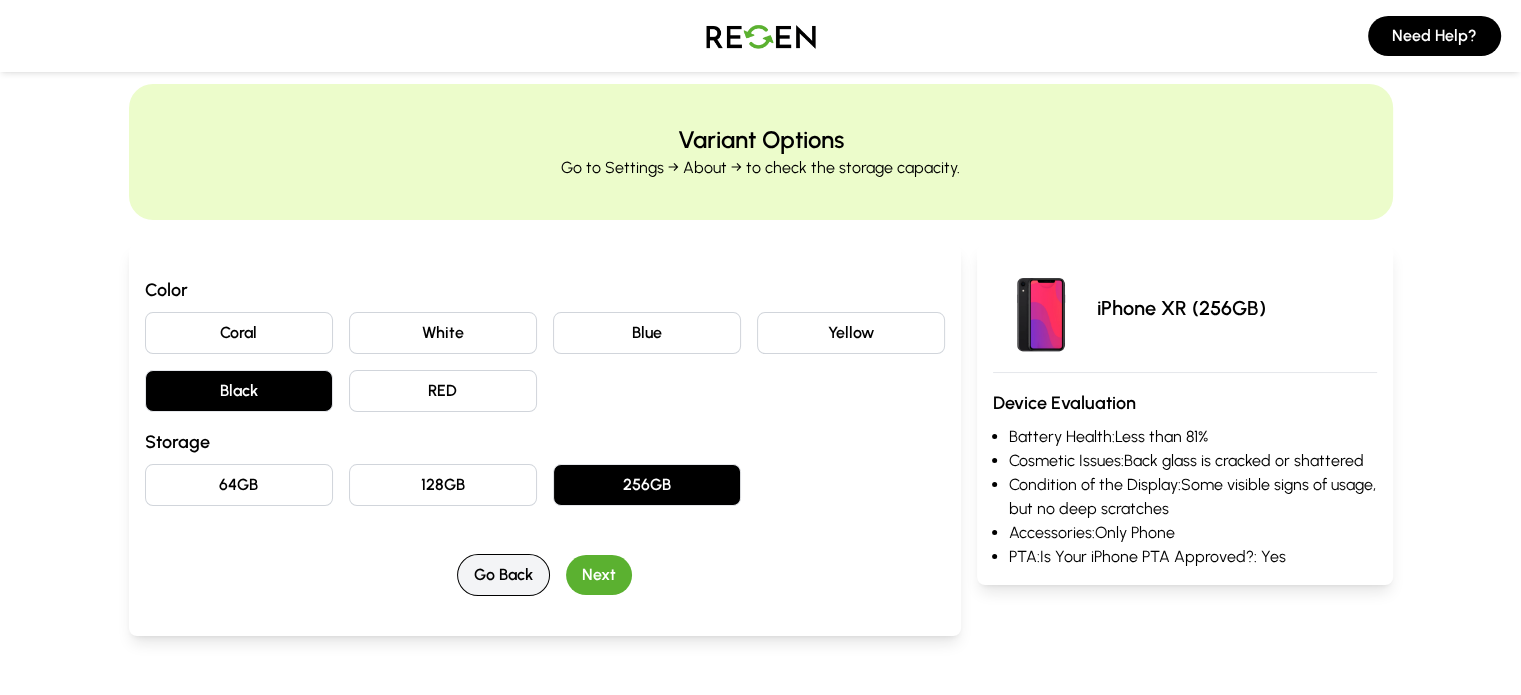 scroll, scrollTop: 0, scrollLeft: 0, axis: both 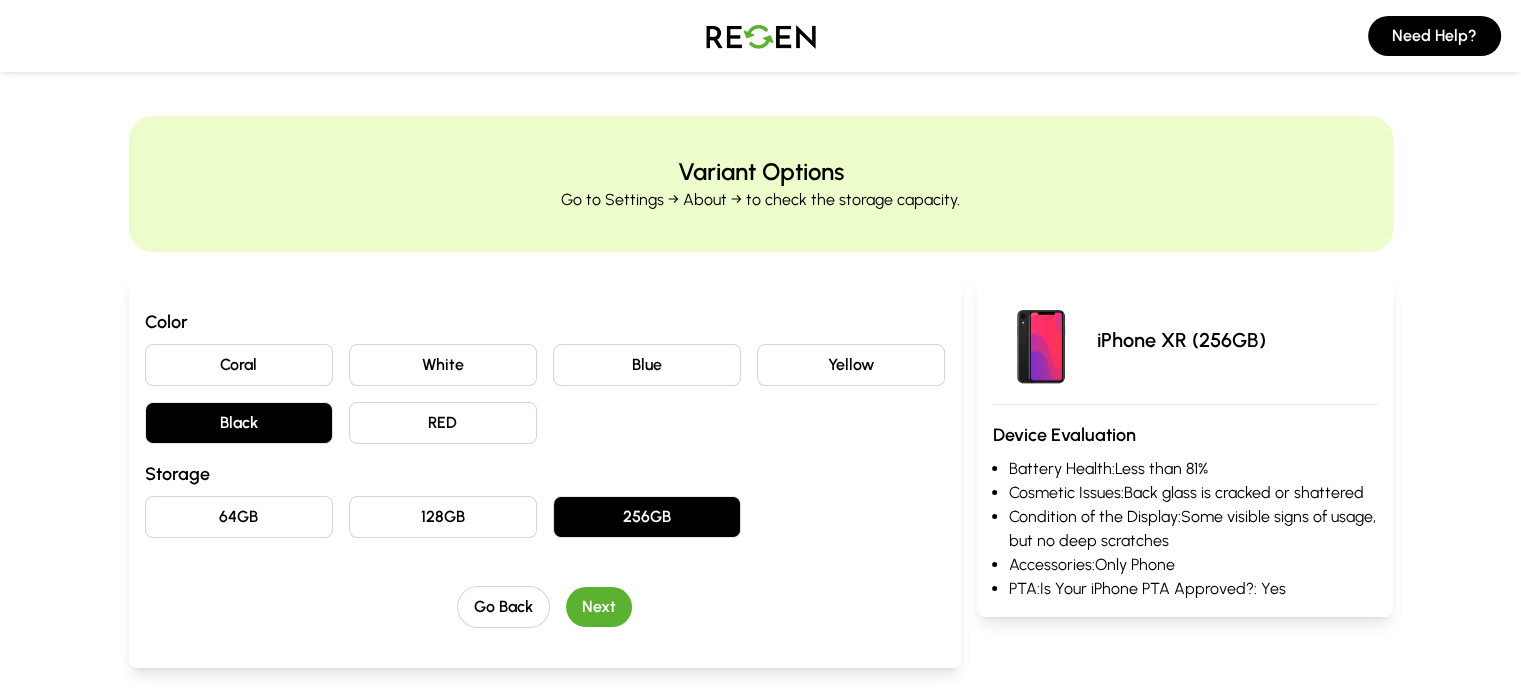 click on "White" at bounding box center [443, 365] 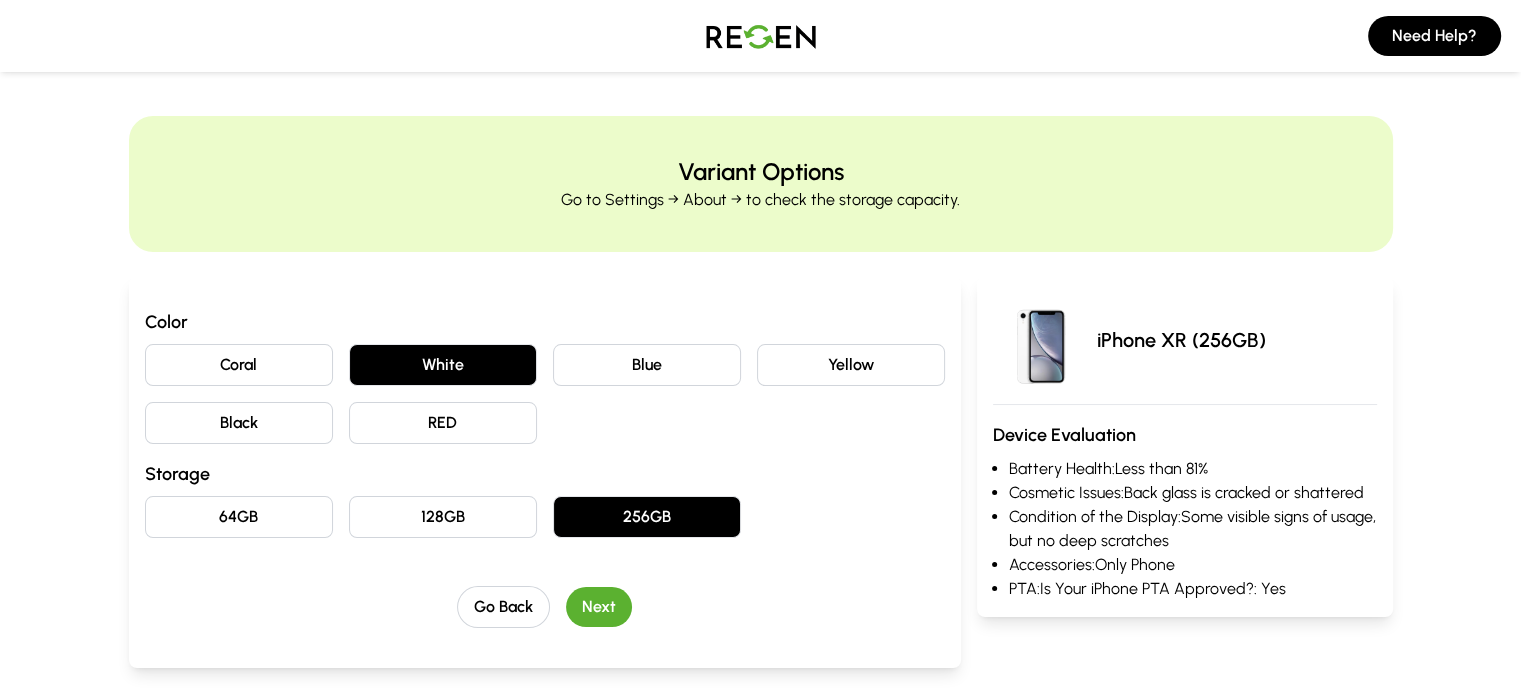 click on "128GB" at bounding box center (443, 517) 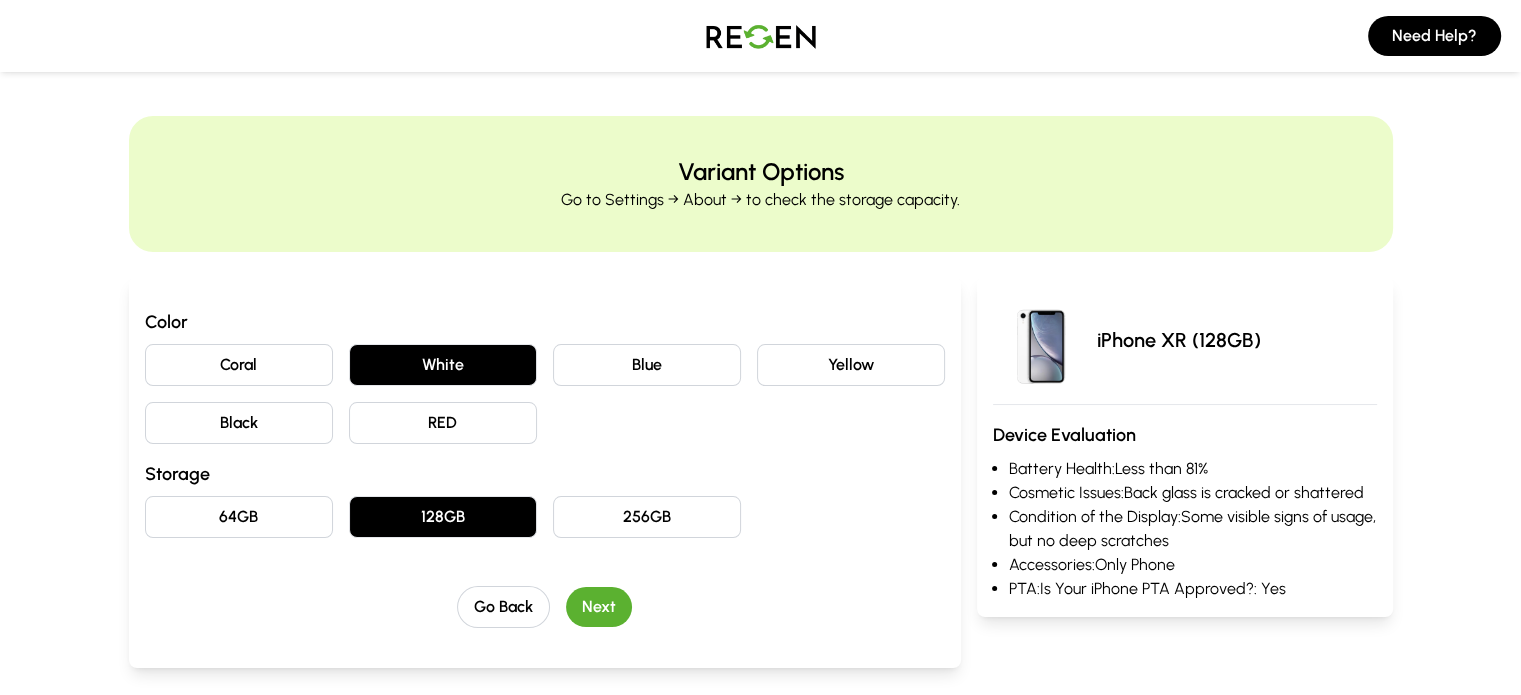 click on "Next" at bounding box center [599, 607] 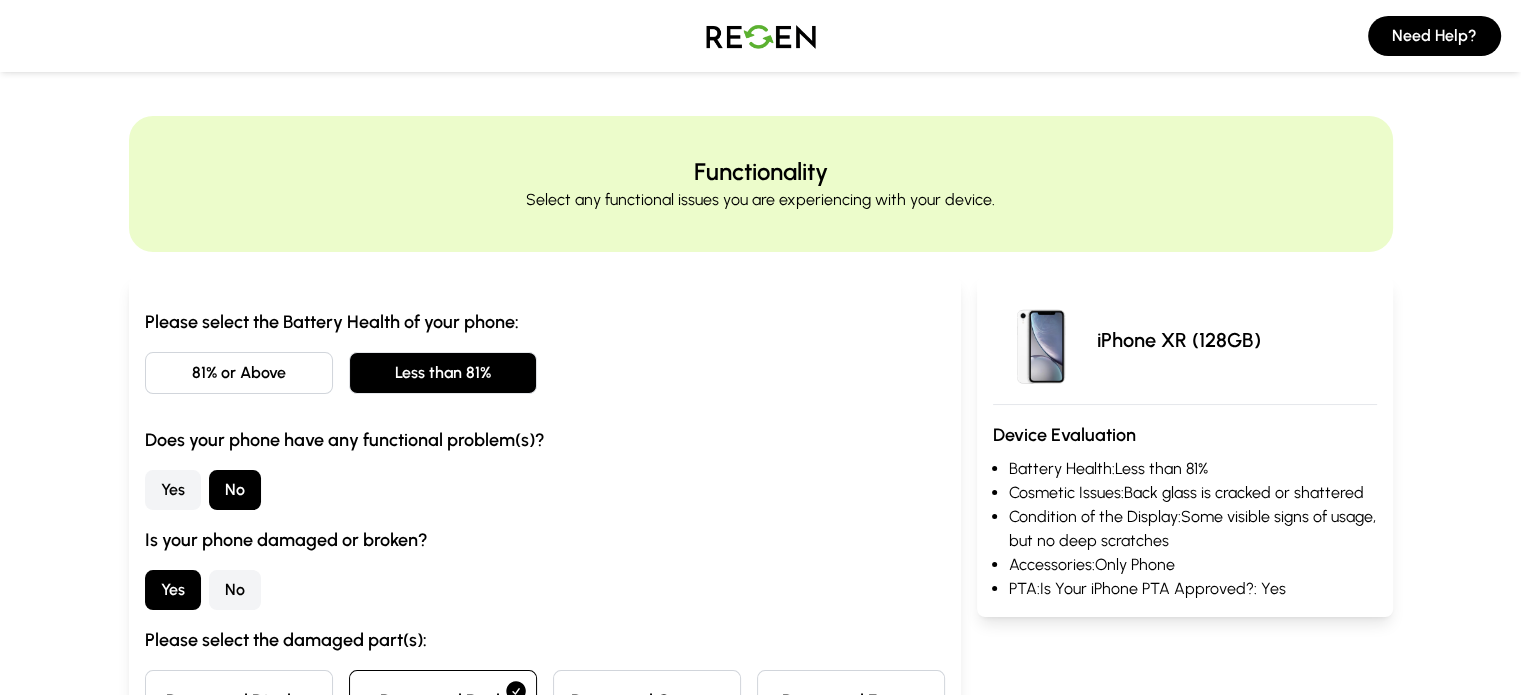 click on "81% or Above" at bounding box center (239, 373) 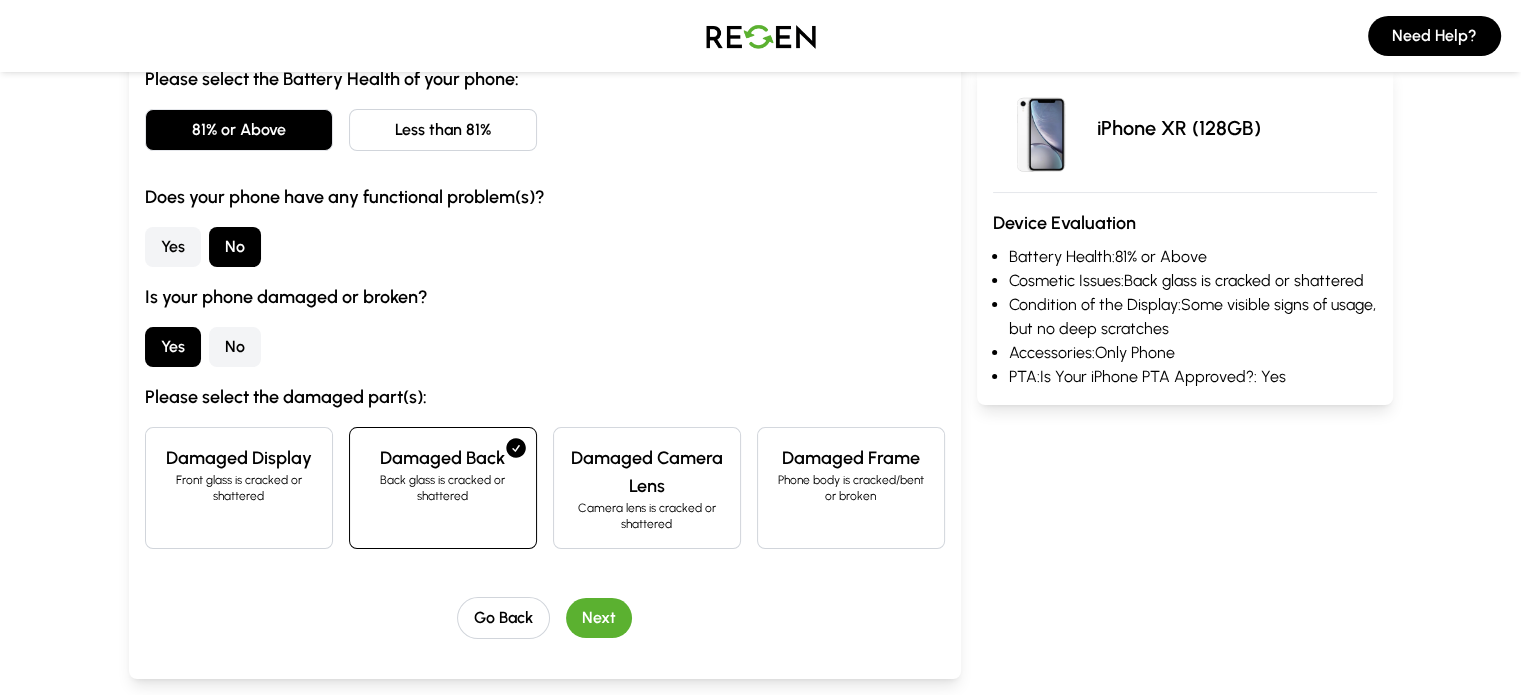 scroll, scrollTop: 244, scrollLeft: 0, axis: vertical 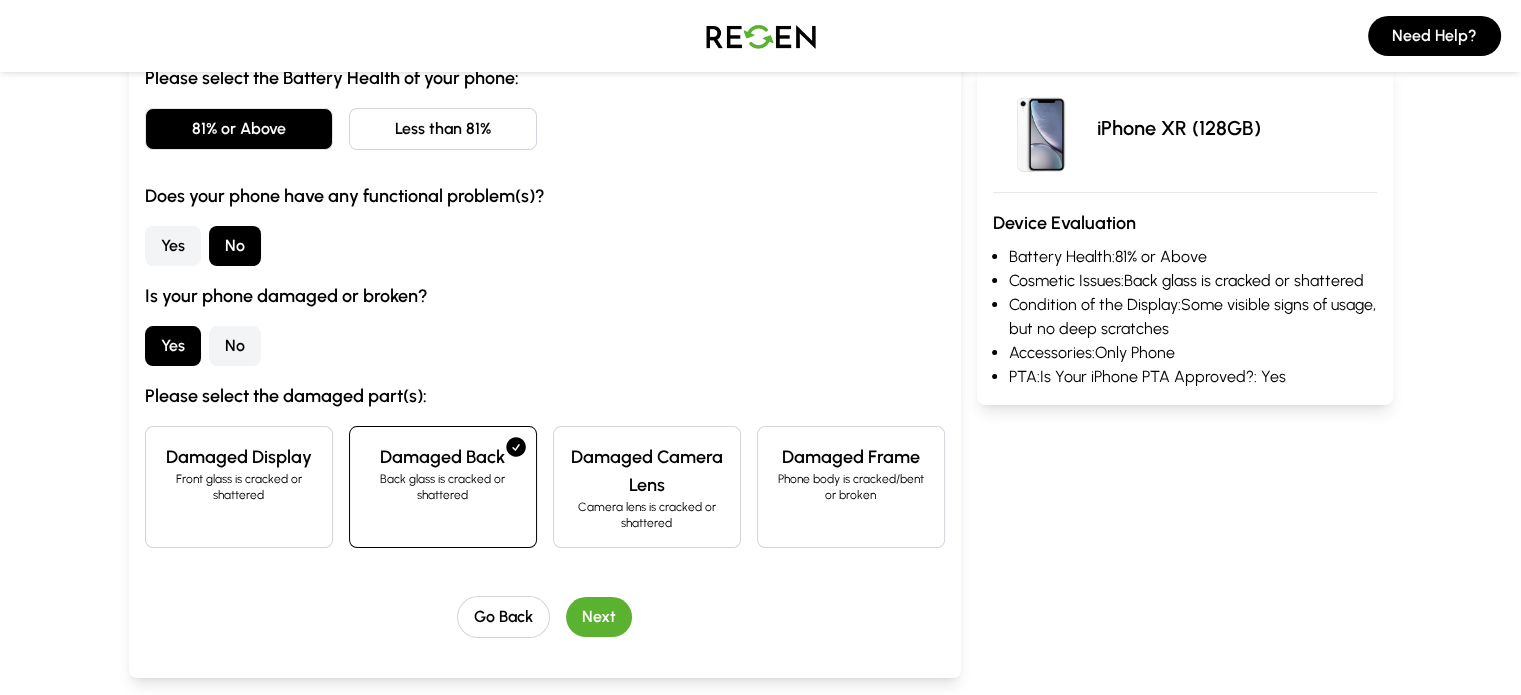 click on "Next" at bounding box center [599, 617] 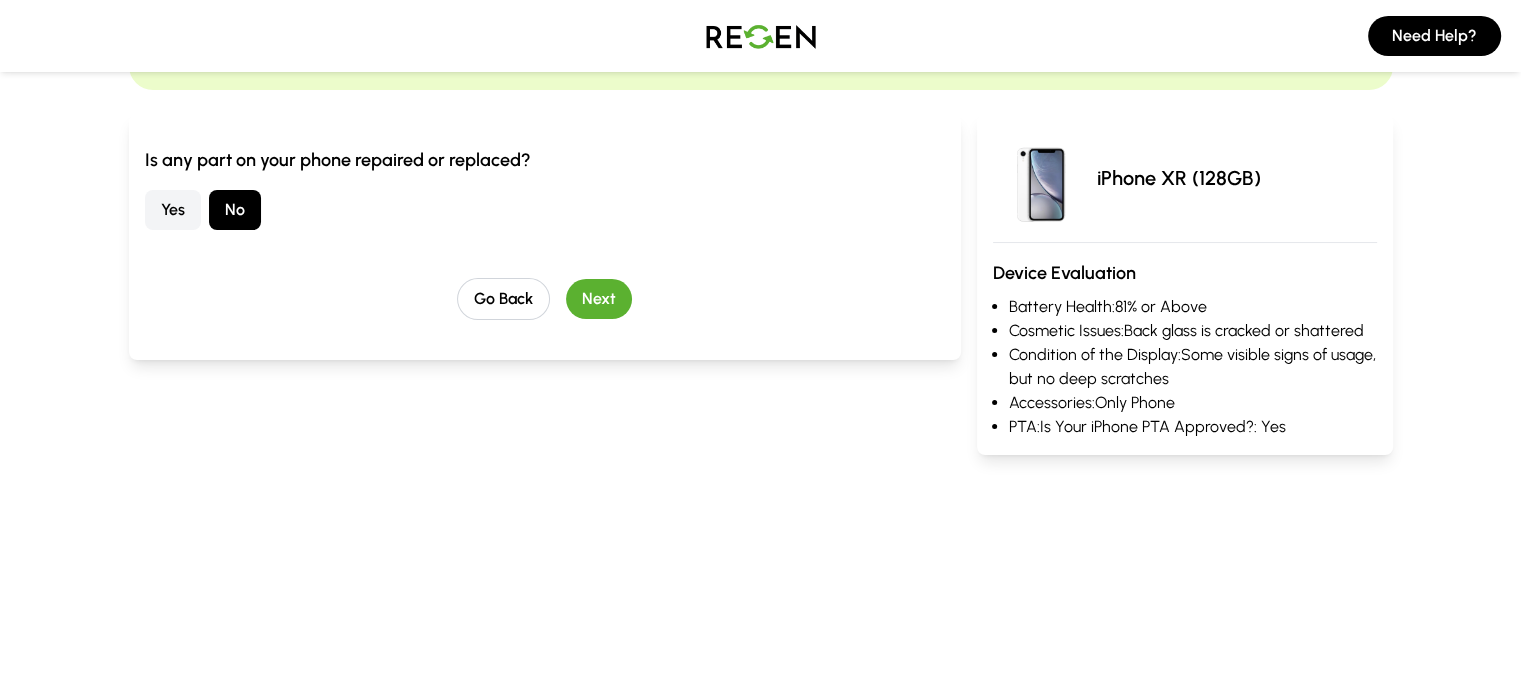 scroll, scrollTop: 0, scrollLeft: 0, axis: both 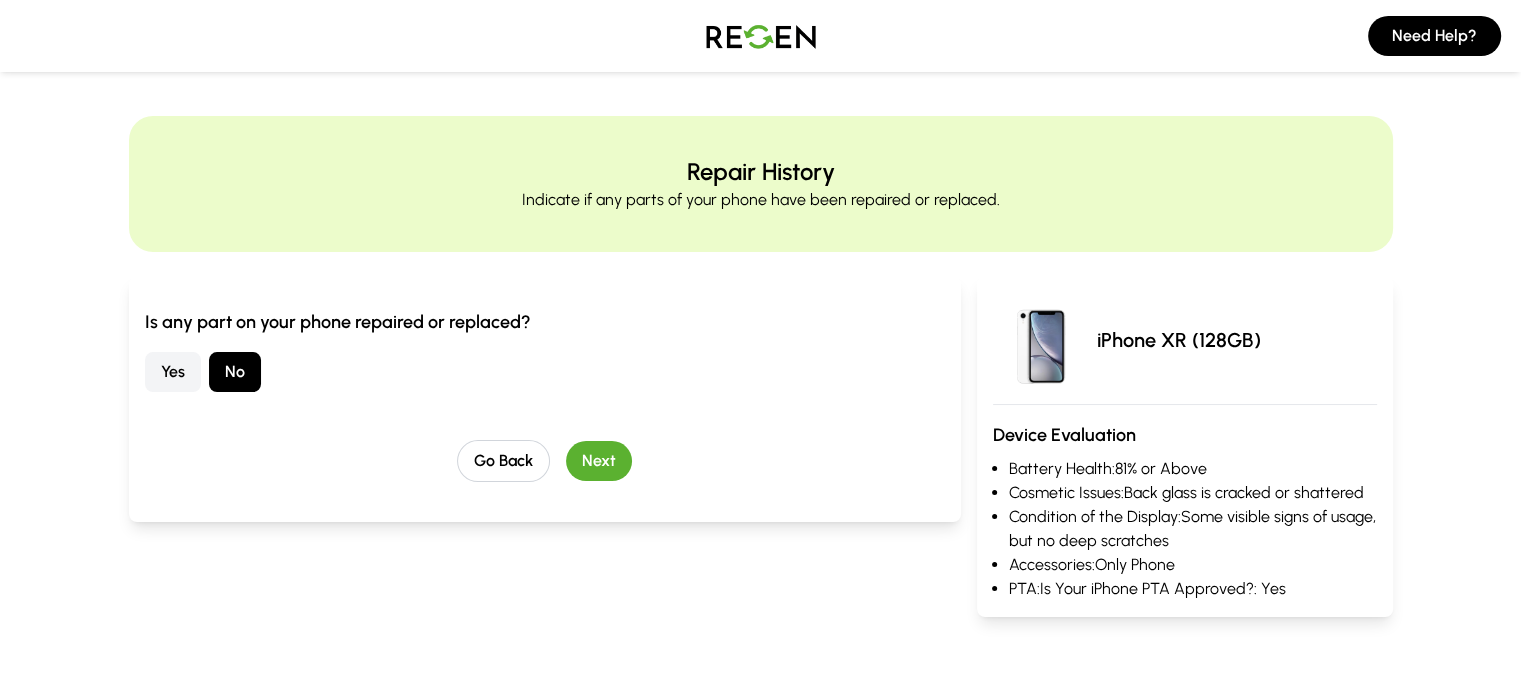 click on "Next" at bounding box center [599, 461] 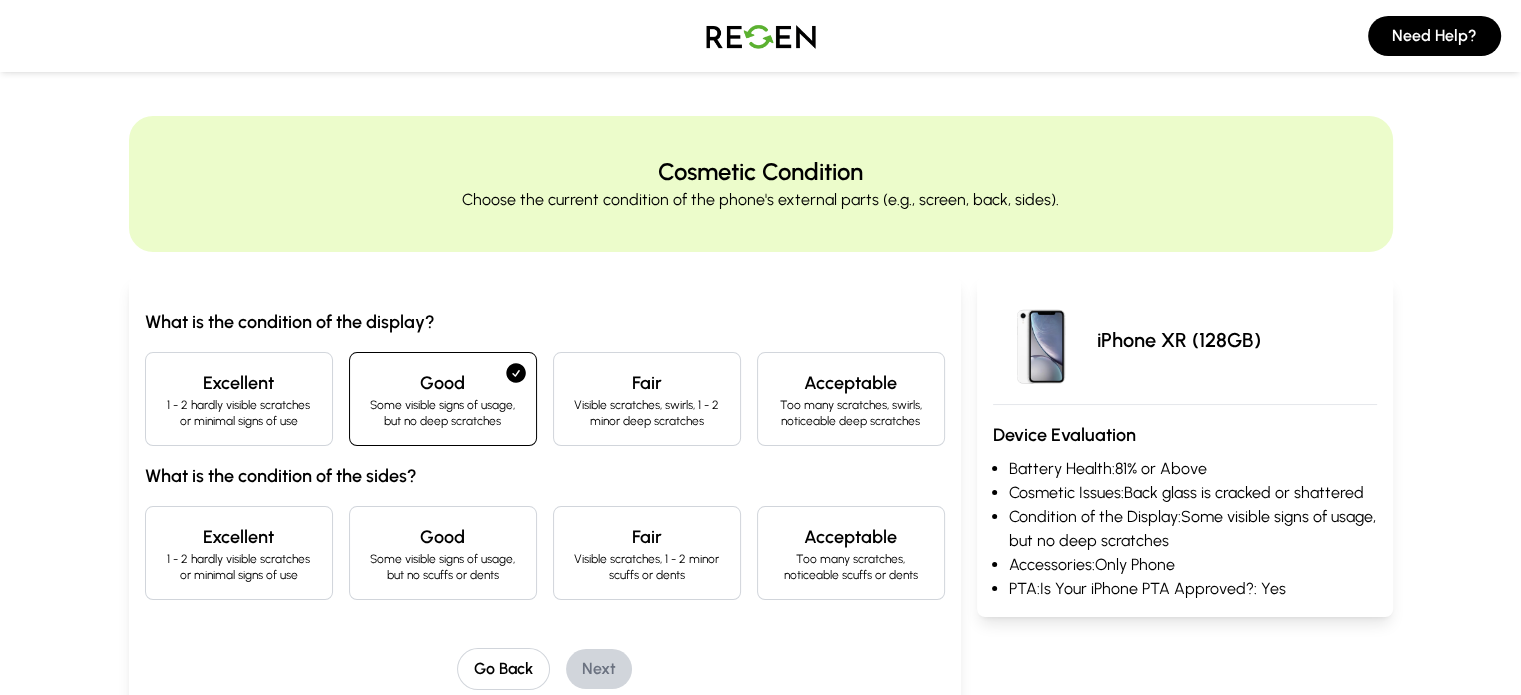 click on "1 - 2 hardly visible scratches or minimal signs of use" at bounding box center [239, 413] 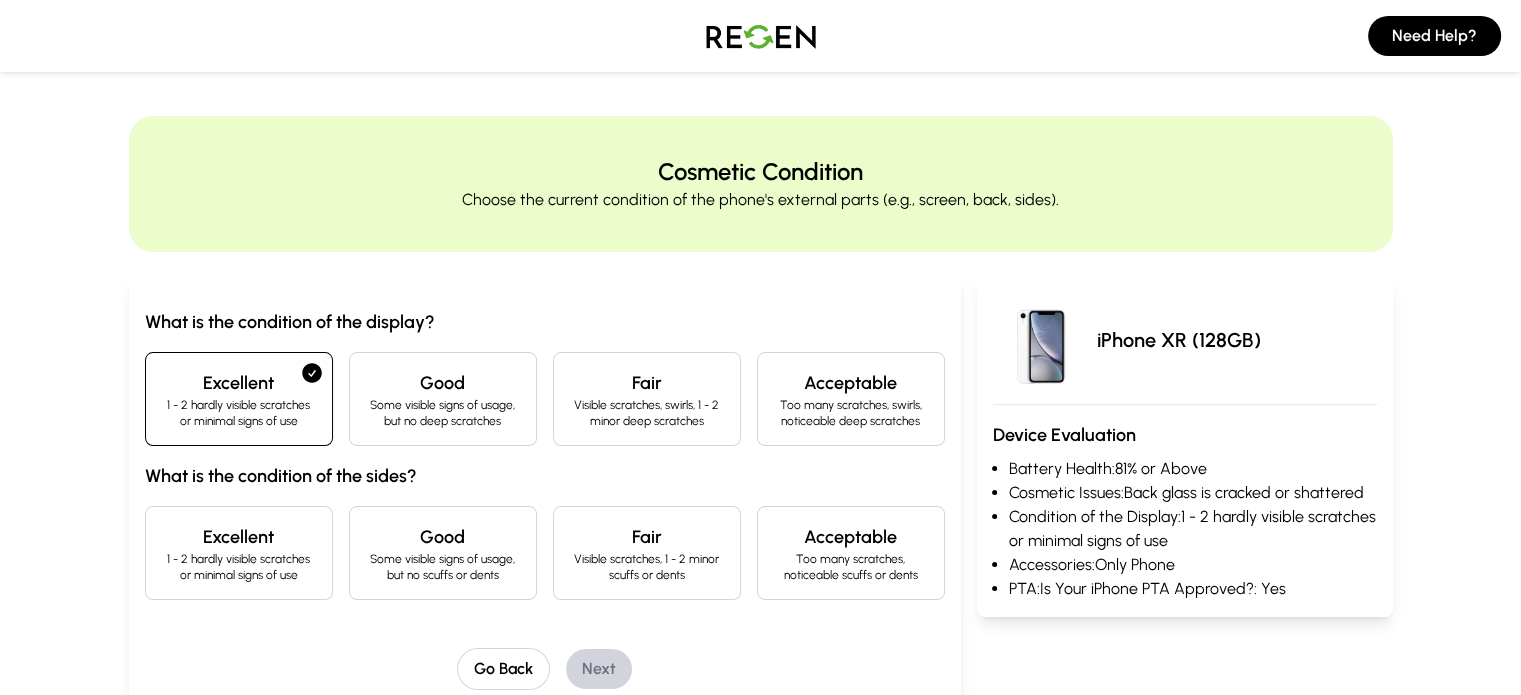 click on "1 - 2 hardly visible scratches or minimal signs of use" at bounding box center (239, 567) 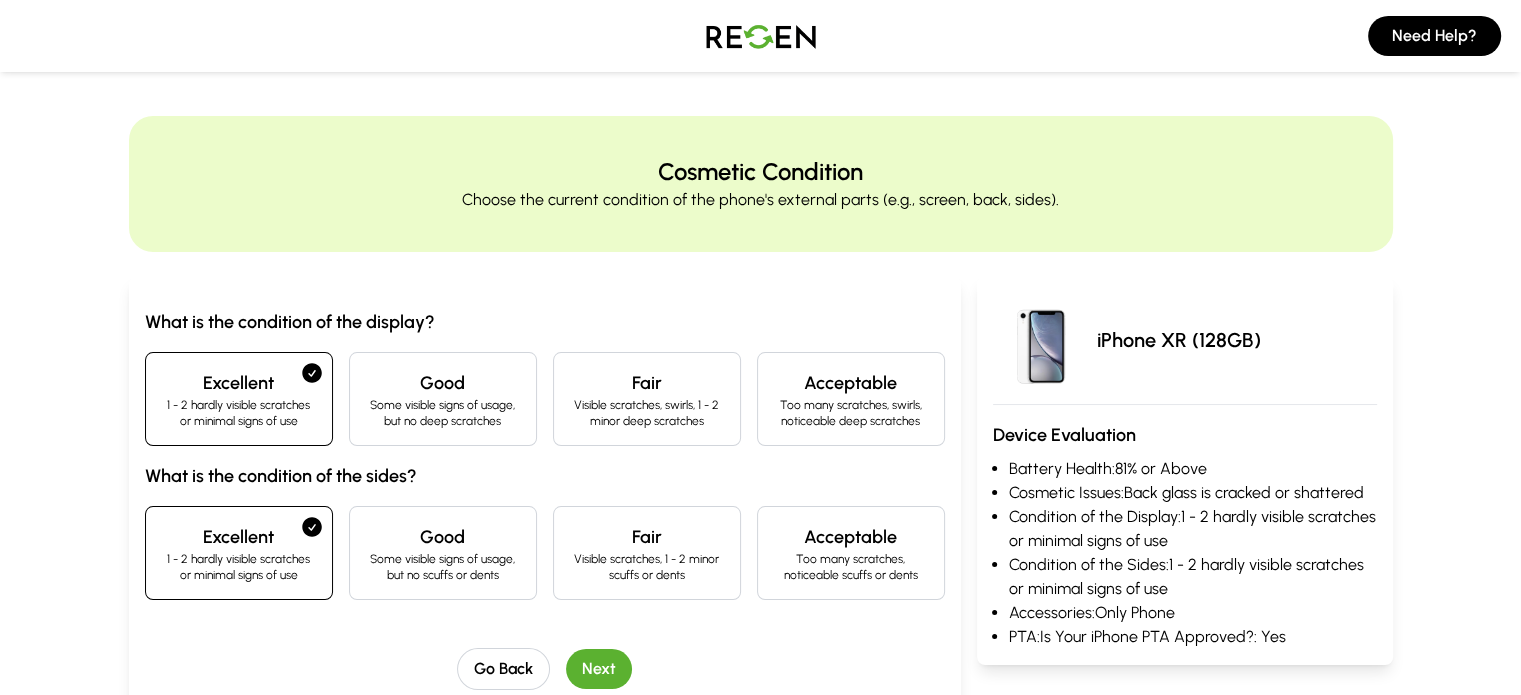click on "Good" at bounding box center (443, 537) 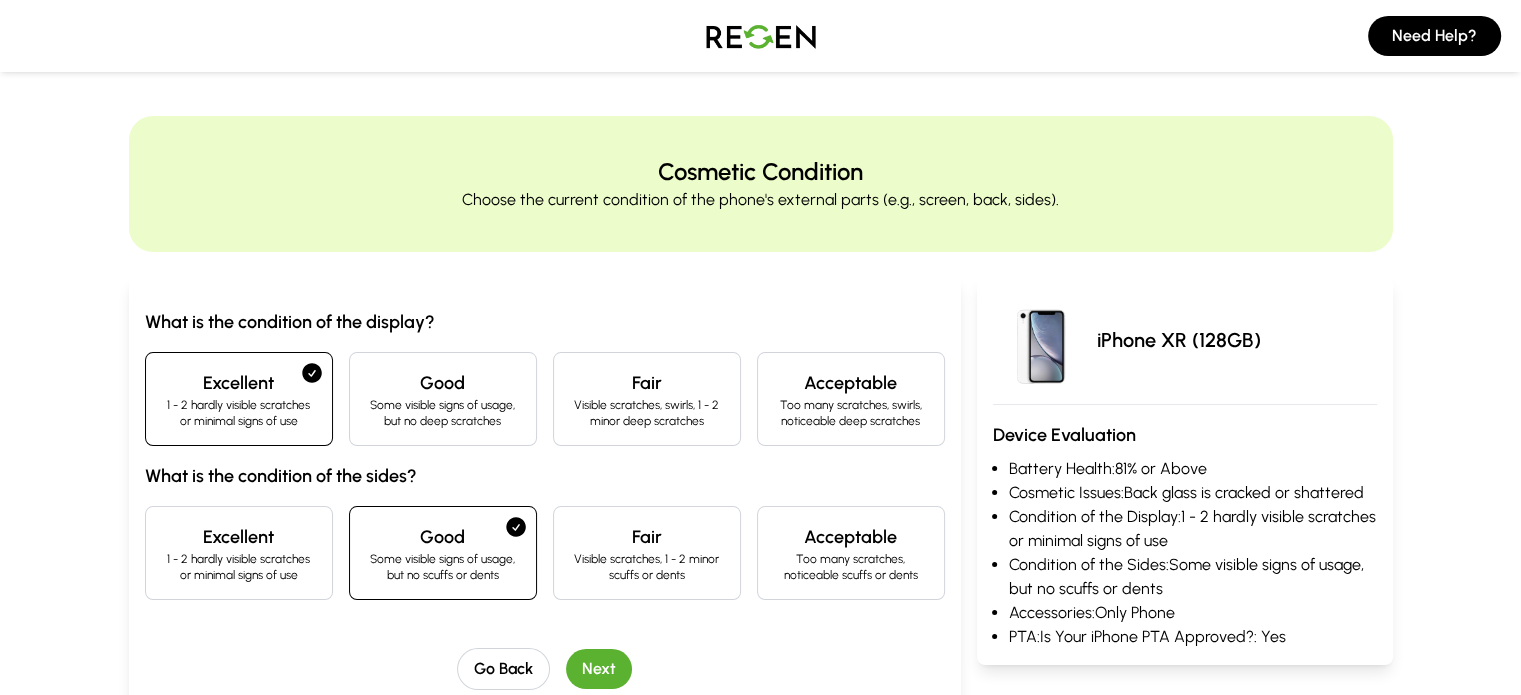 click on "Next" at bounding box center [599, 669] 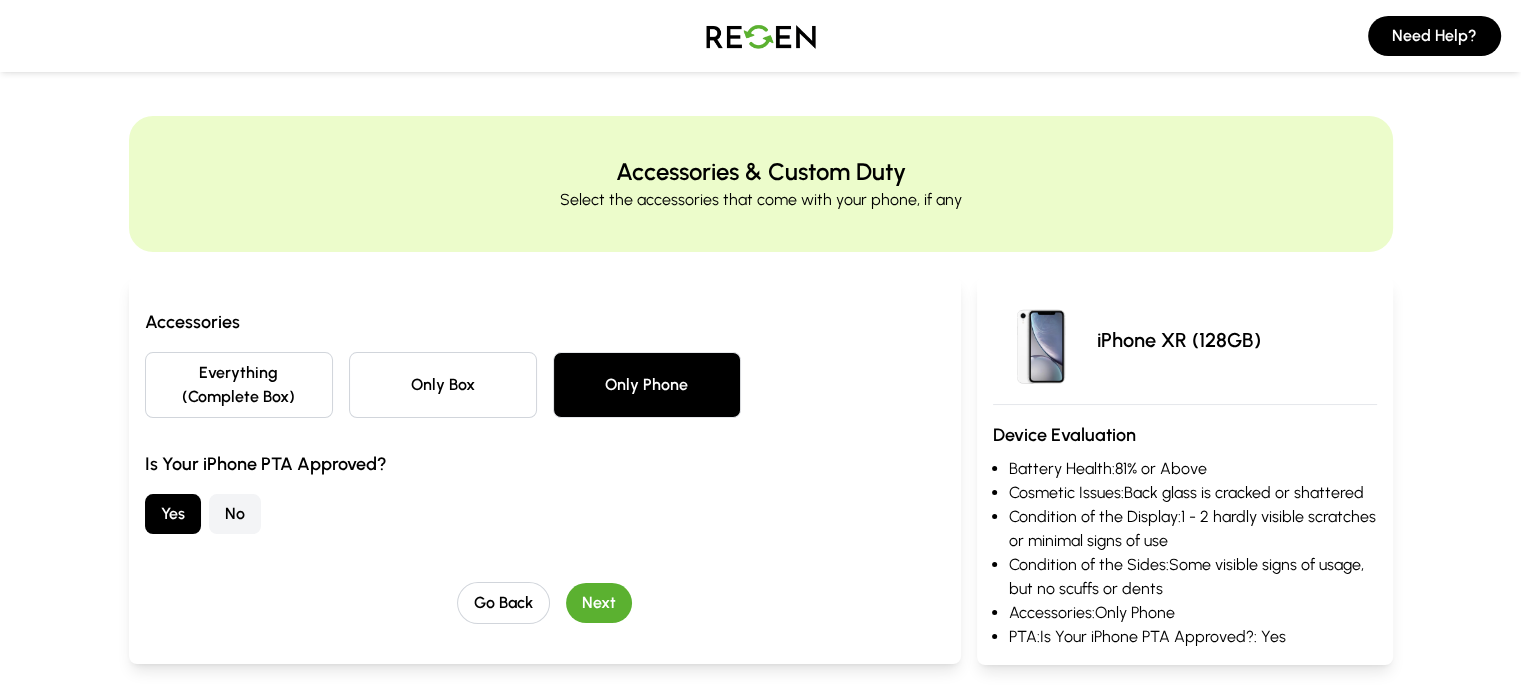 click on "No" at bounding box center (235, 514) 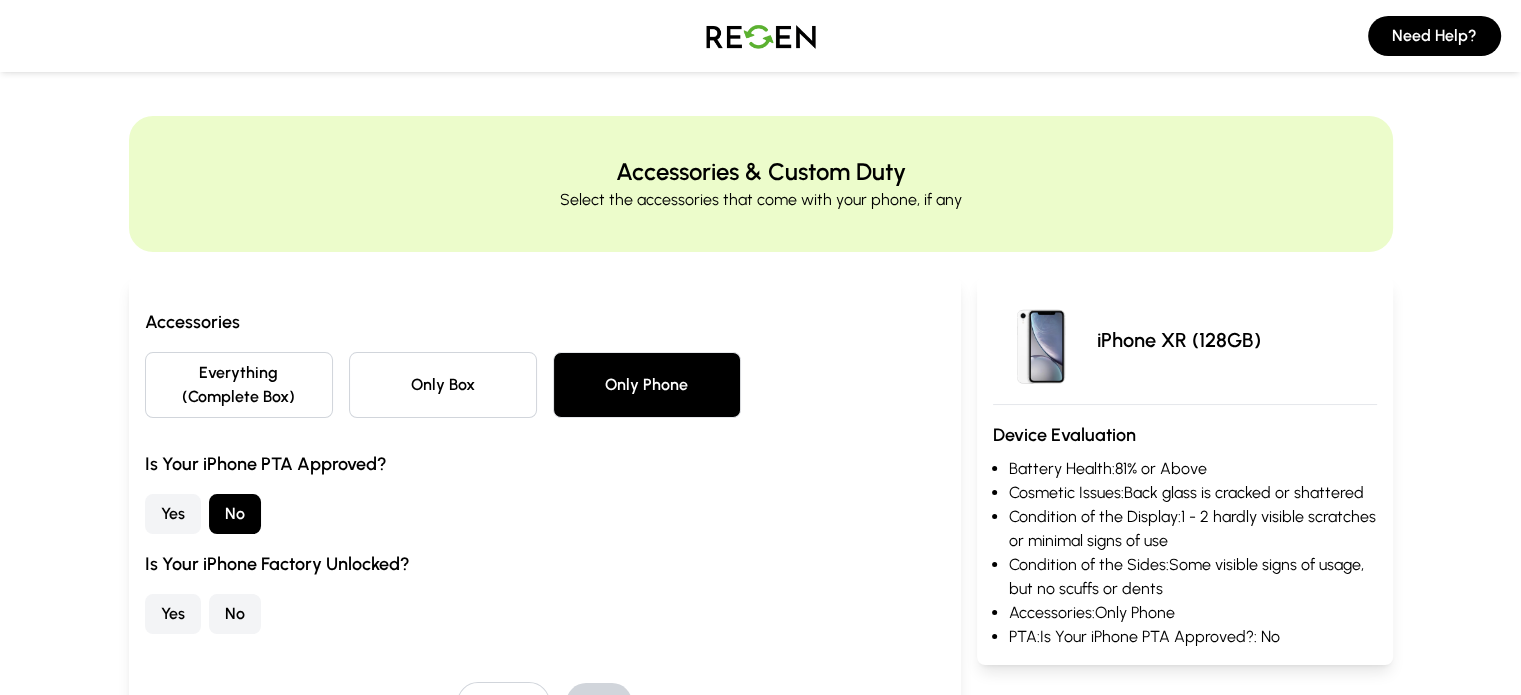 click on "Yes" at bounding box center [173, 614] 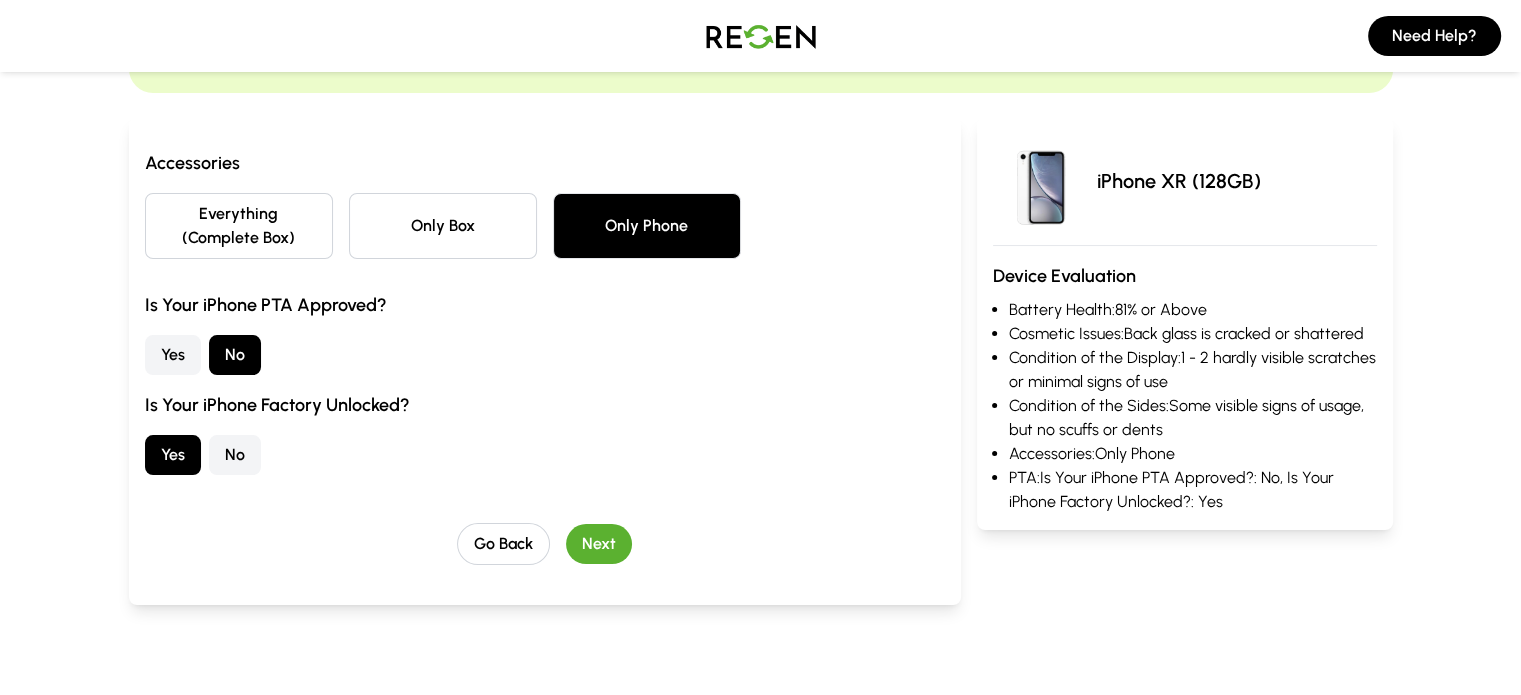 scroll, scrollTop: 172, scrollLeft: 0, axis: vertical 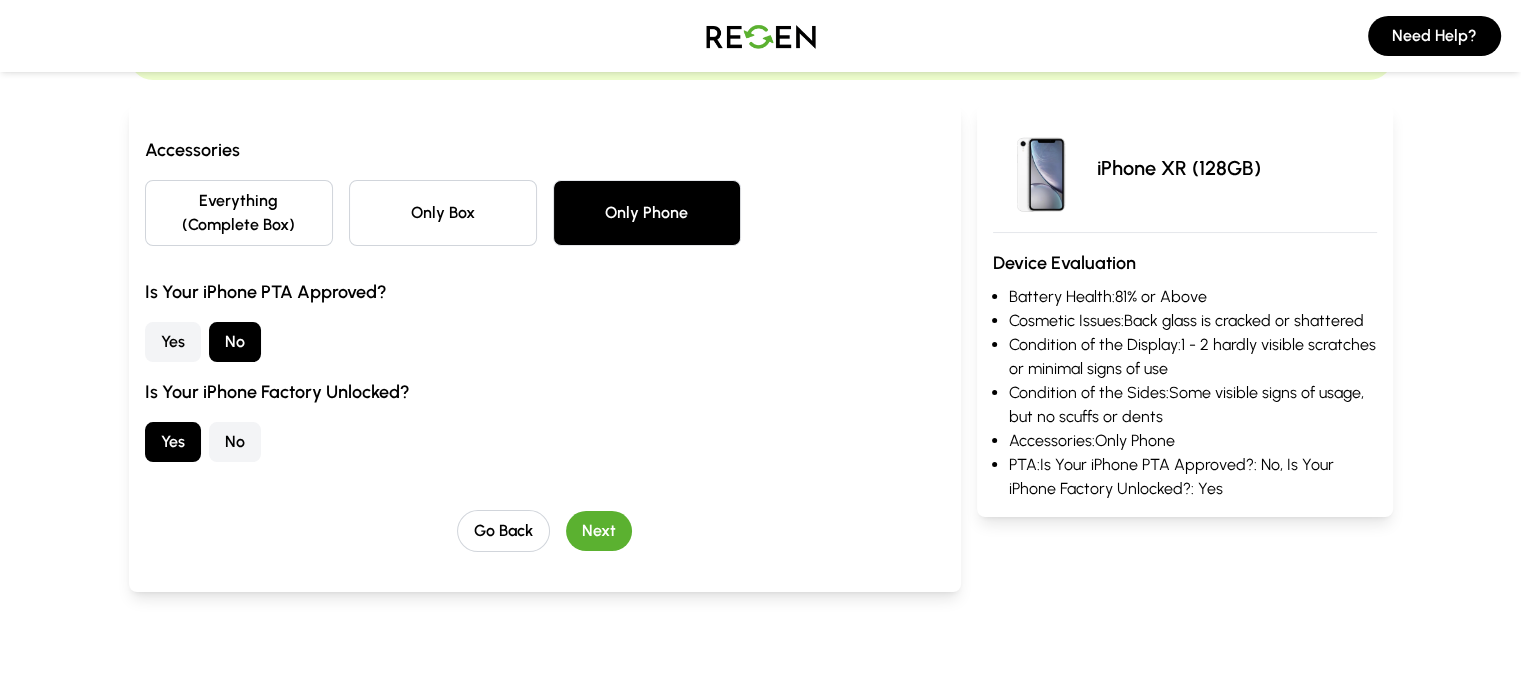 click on "Next" at bounding box center [599, 531] 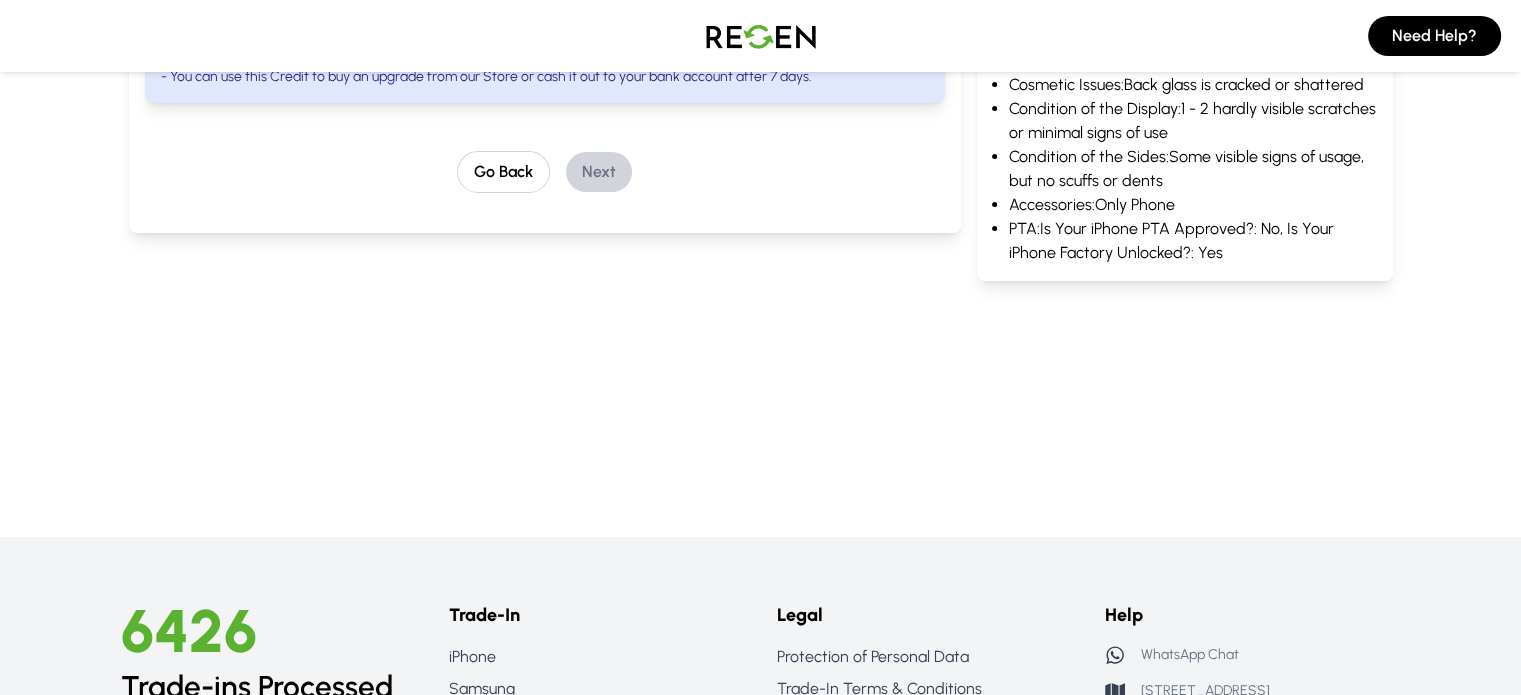 scroll, scrollTop: 0, scrollLeft: 0, axis: both 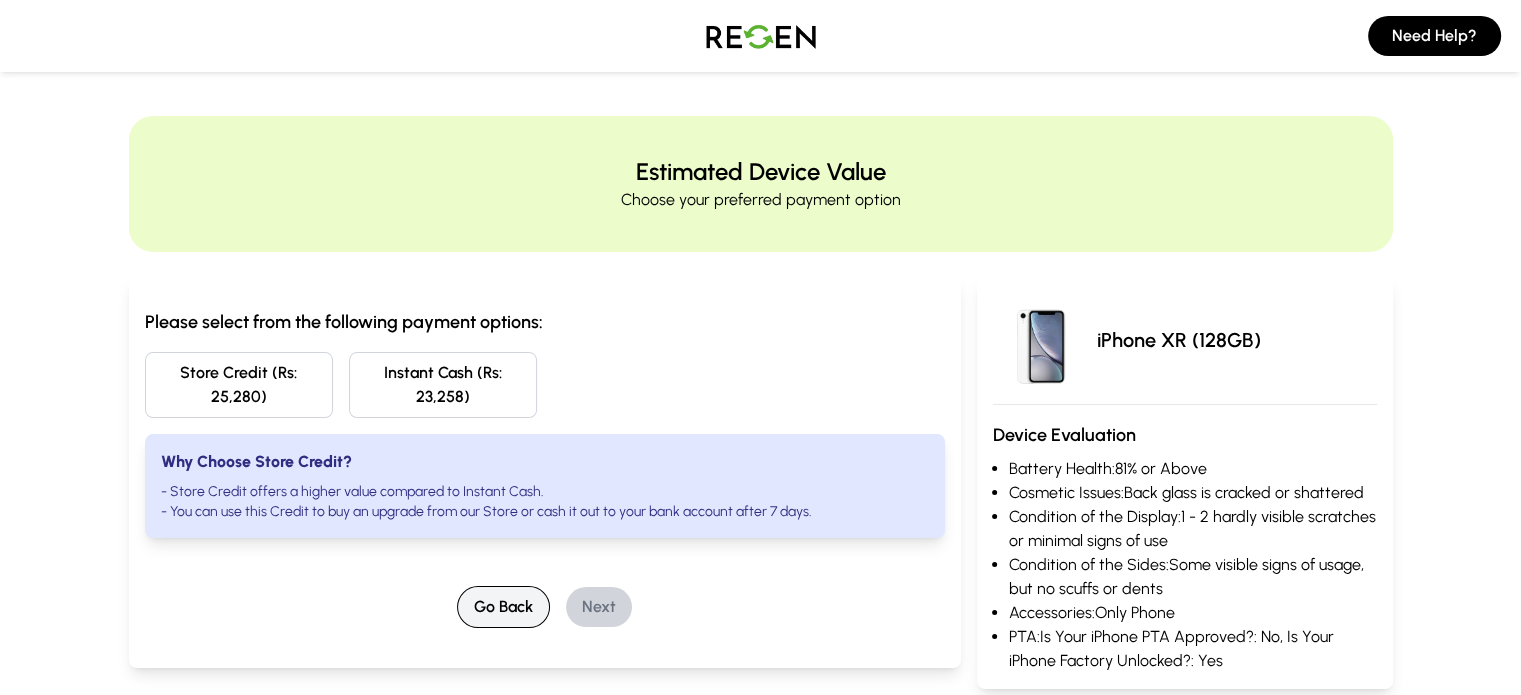 click on "Go Back" at bounding box center (503, 607) 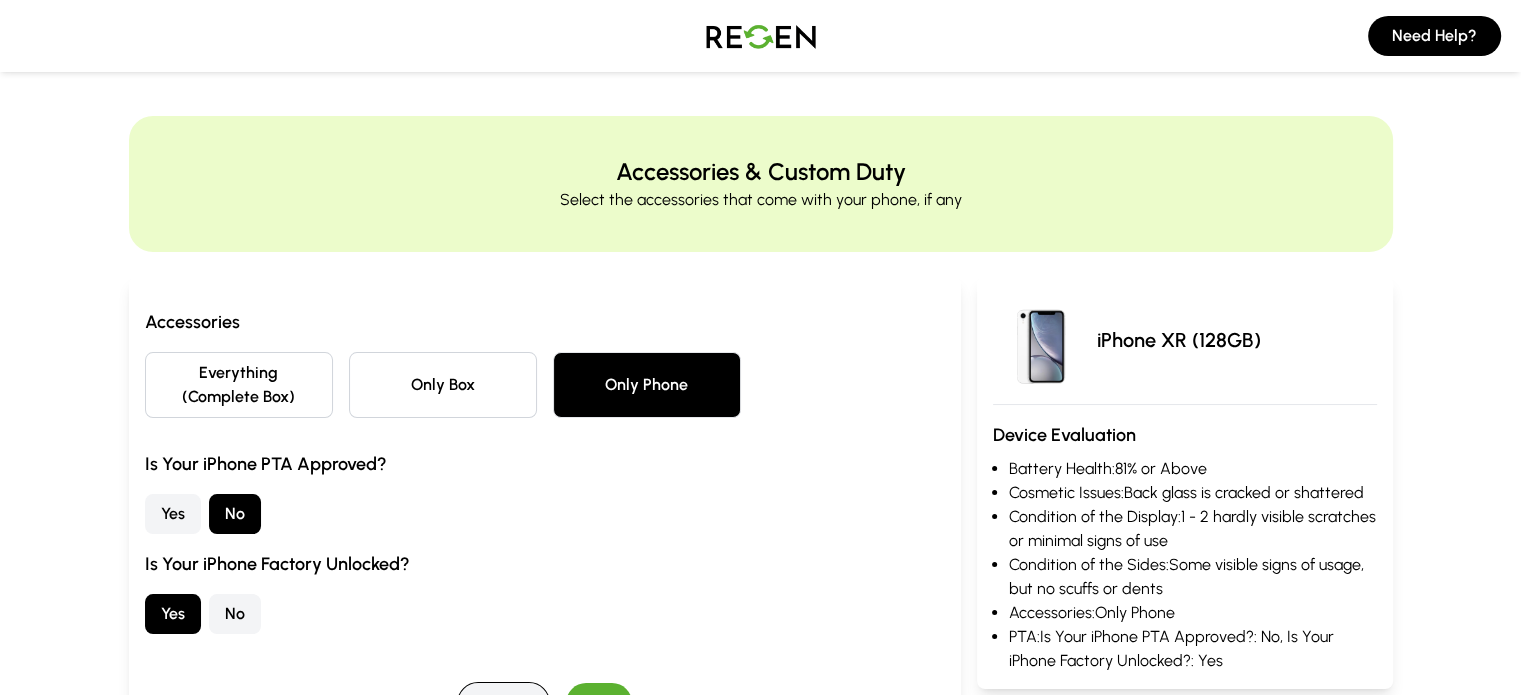 click on "Go Back" at bounding box center [503, 703] 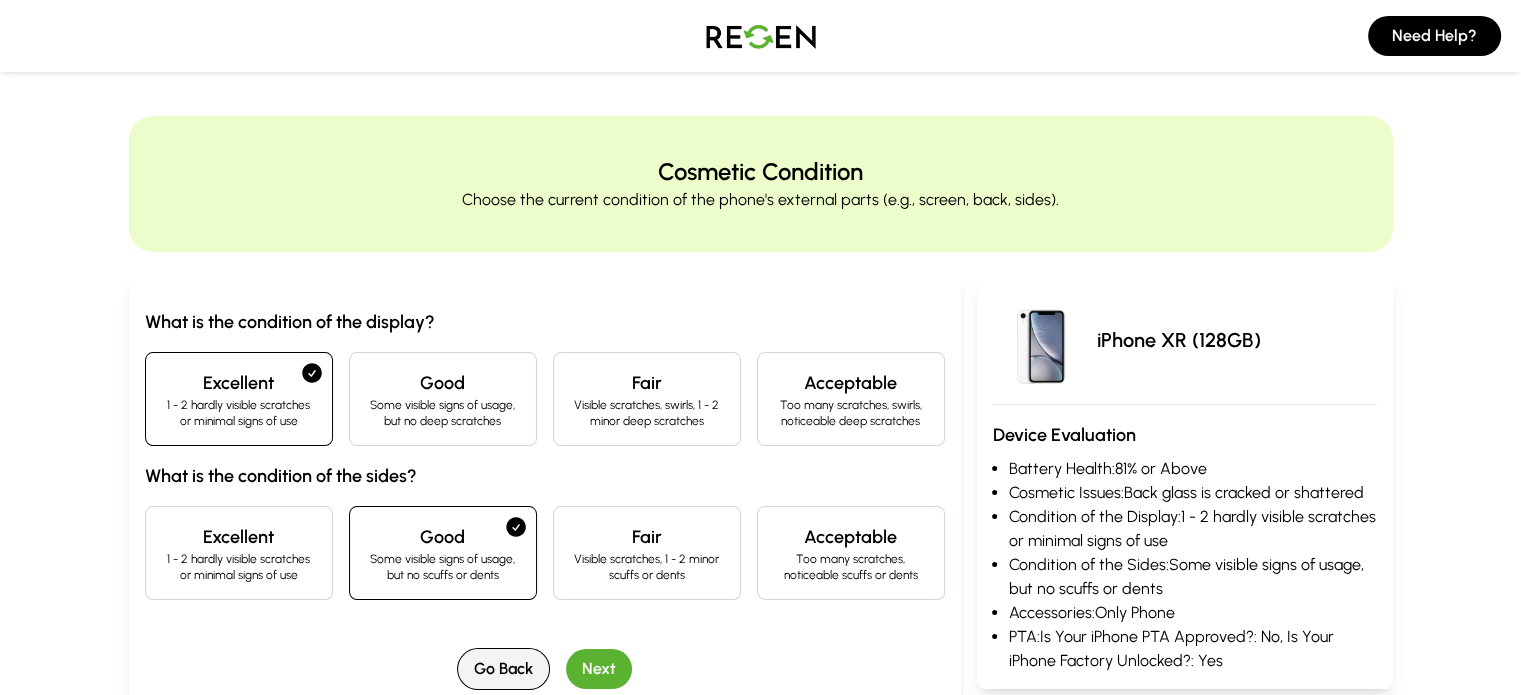 click on "Go Back" at bounding box center [503, 669] 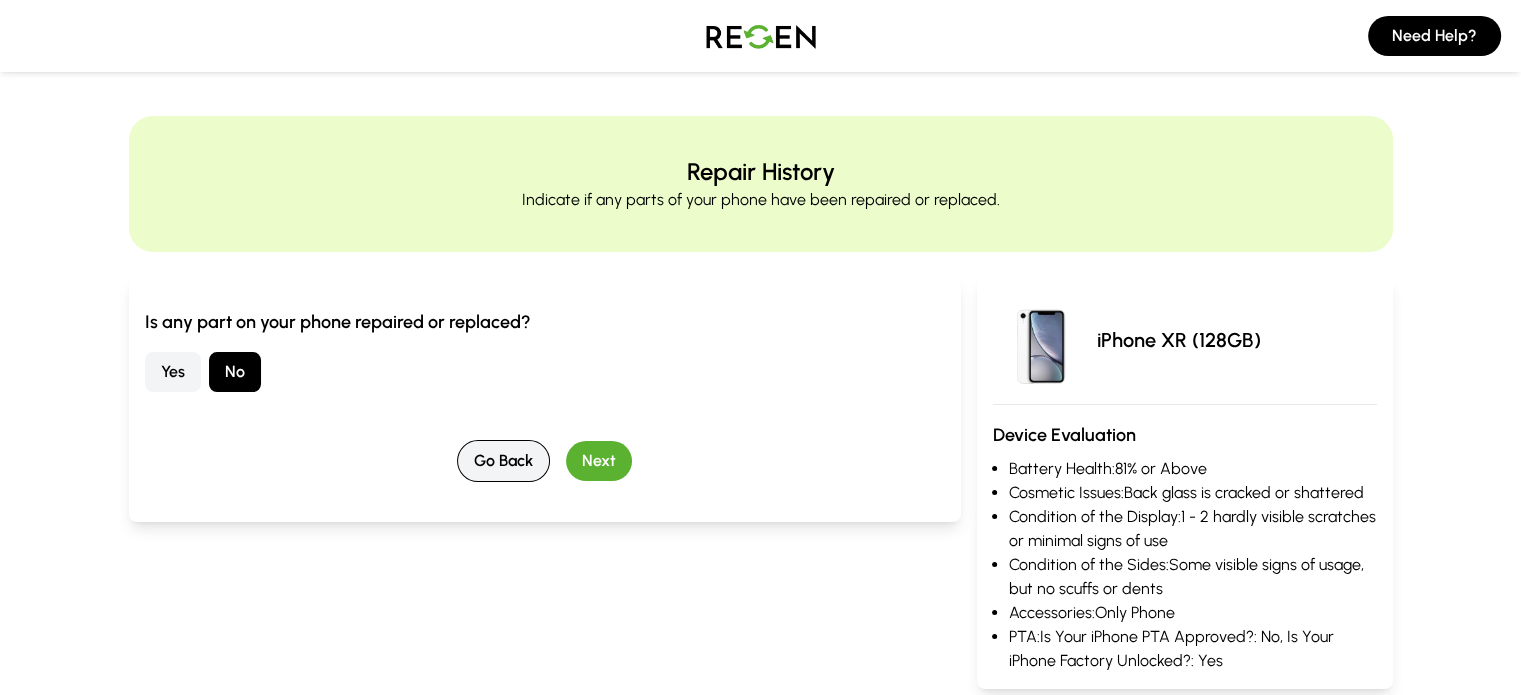click on "Go Back" at bounding box center (503, 461) 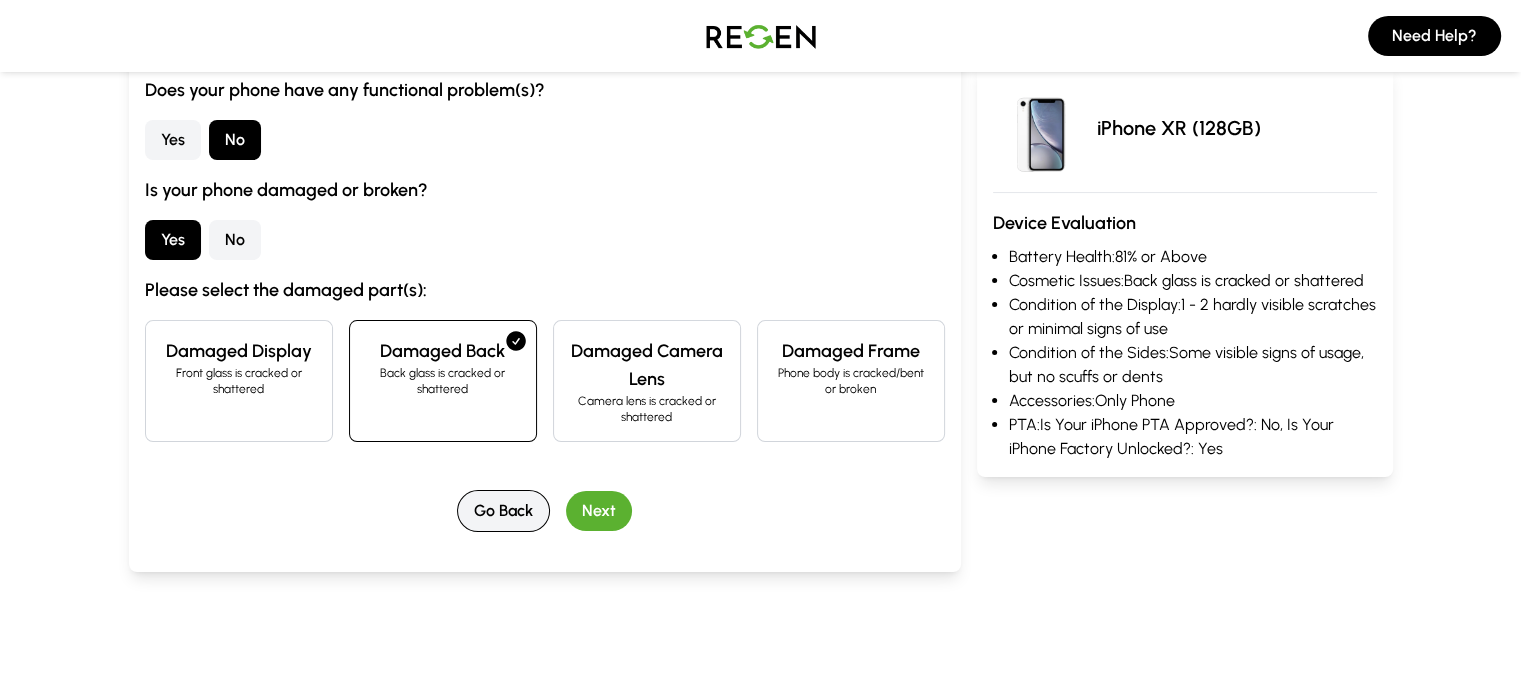 click on "Go Back" at bounding box center (503, 511) 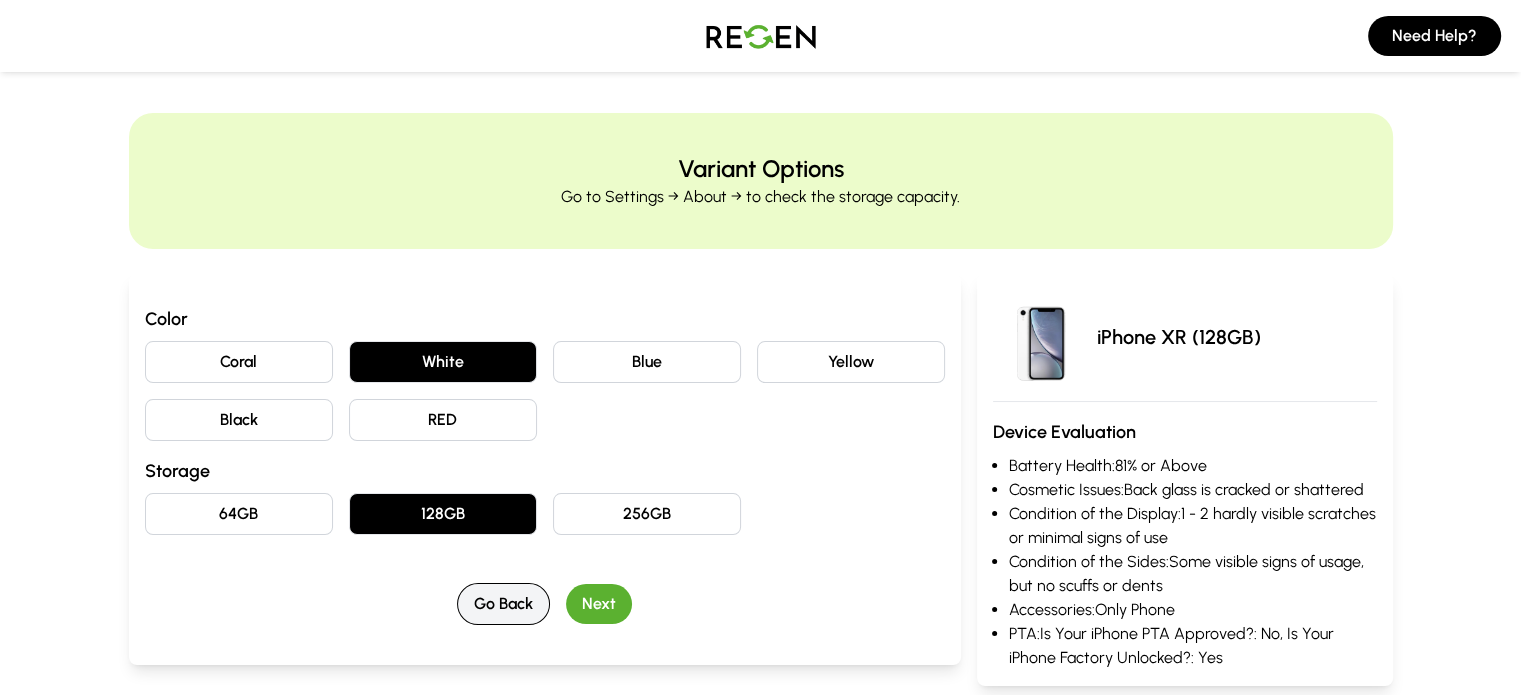 scroll, scrollTop: 0, scrollLeft: 0, axis: both 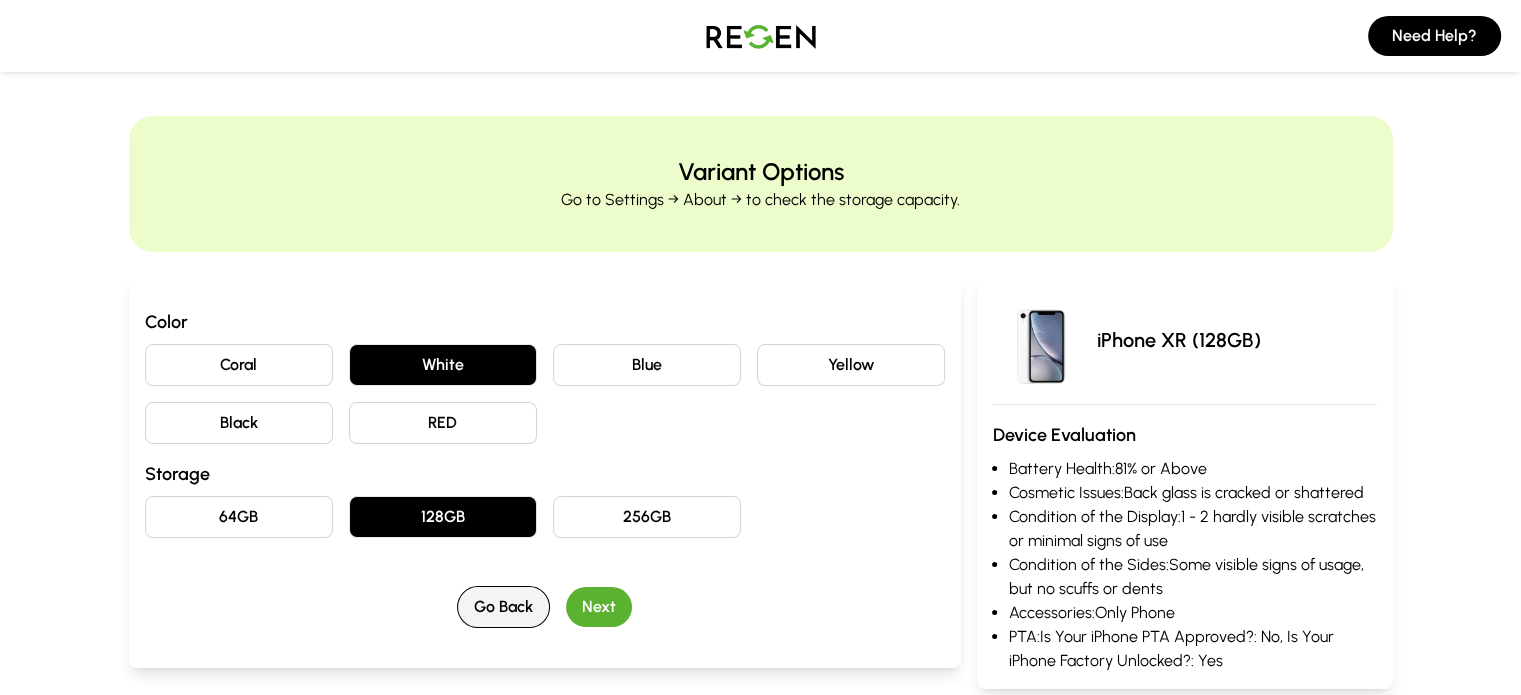 click on "Go Back" at bounding box center (503, 607) 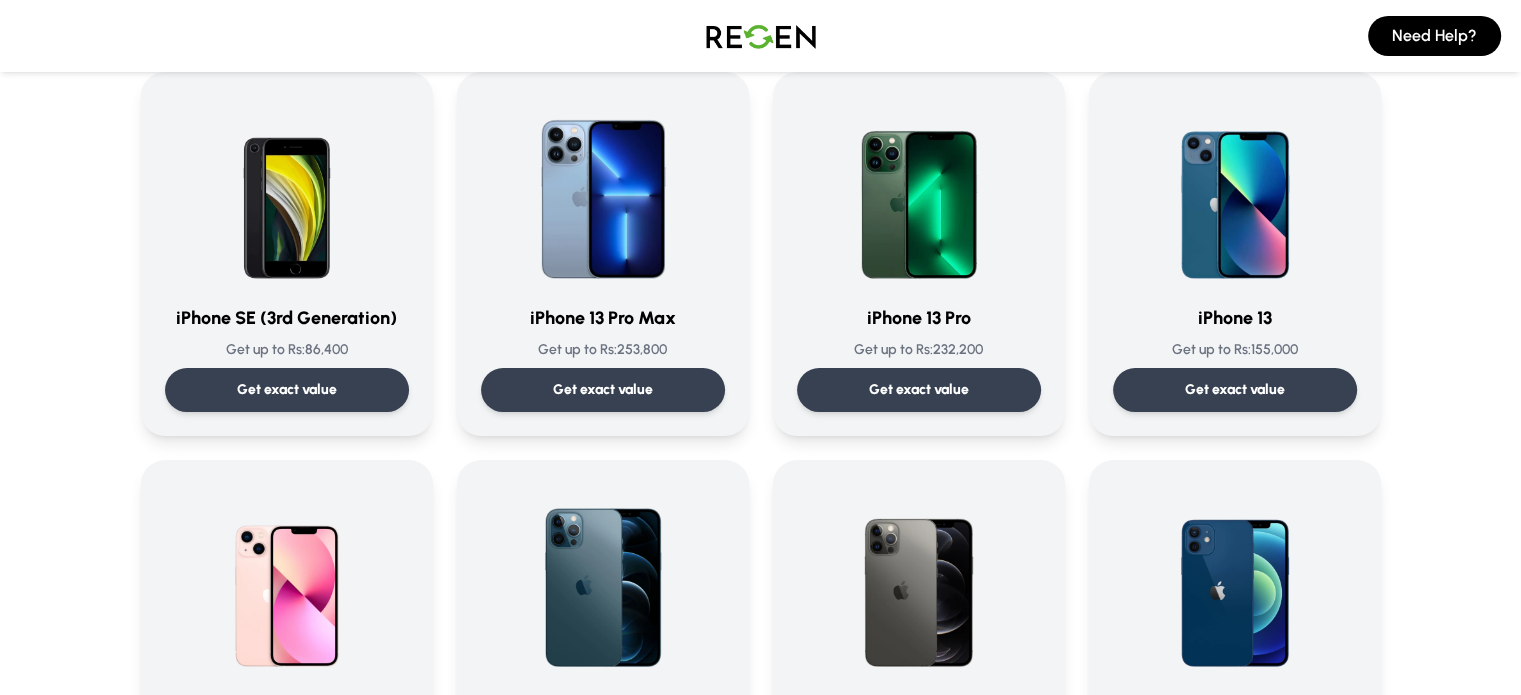 scroll, scrollTop: 916, scrollLeft: 0, axis: vertical 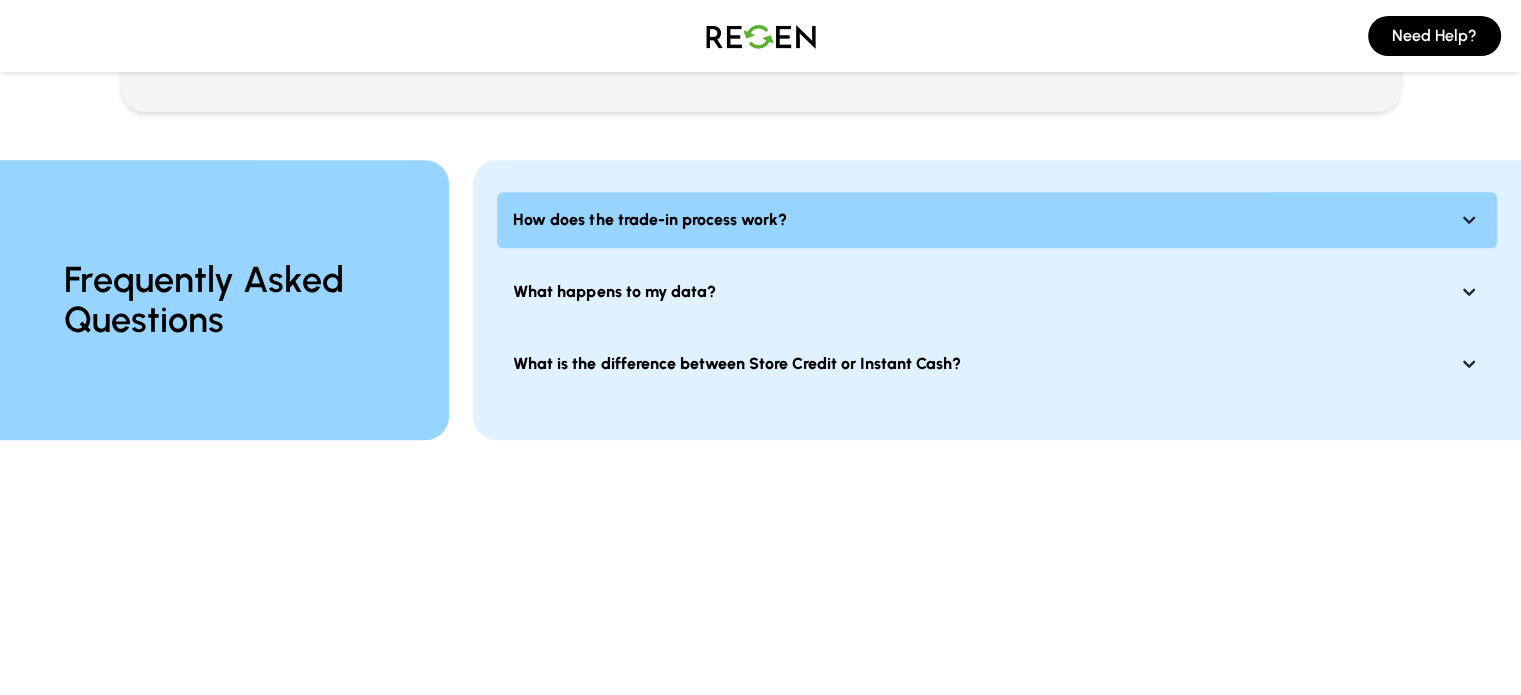 click on "How does the trade-in process work?" at bounding box center (997, 220) 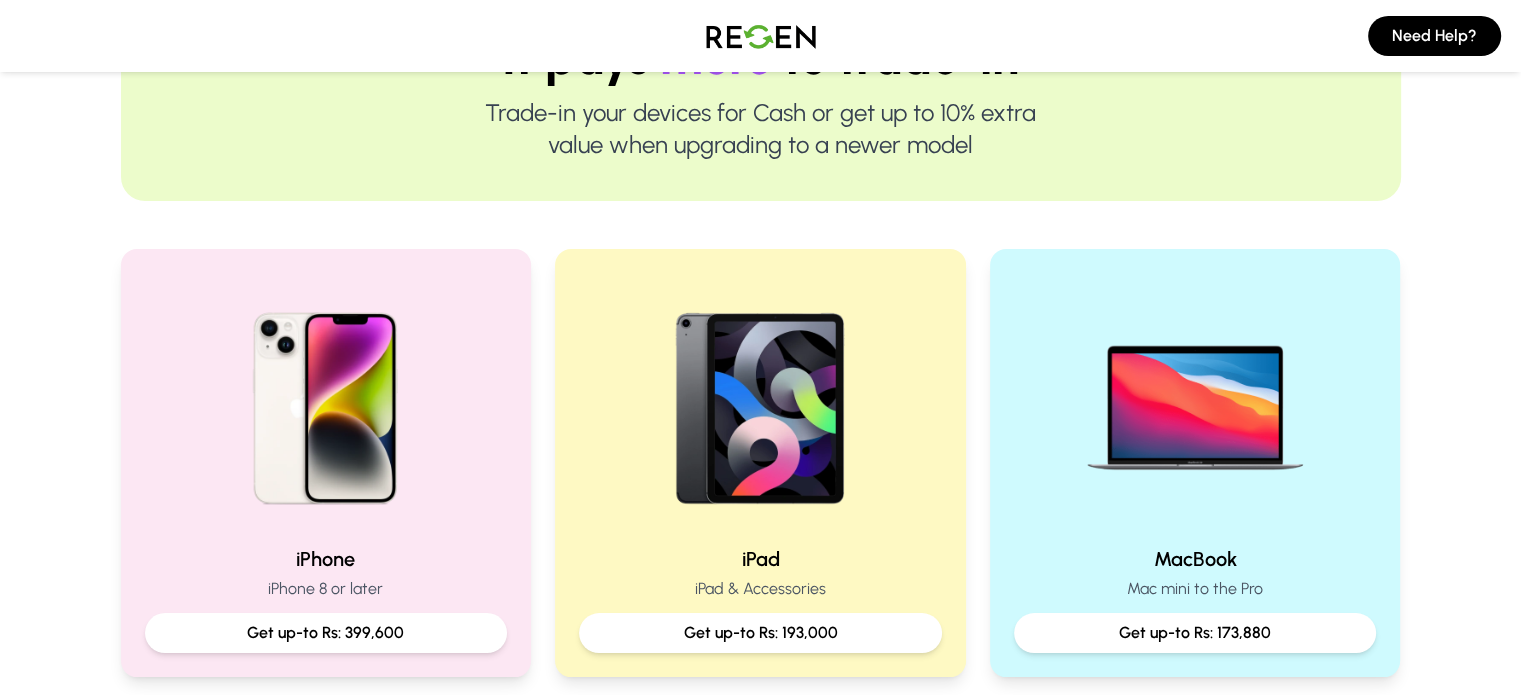 scroll, scrollTop: 0, scrollLeft: 0, axis: both 